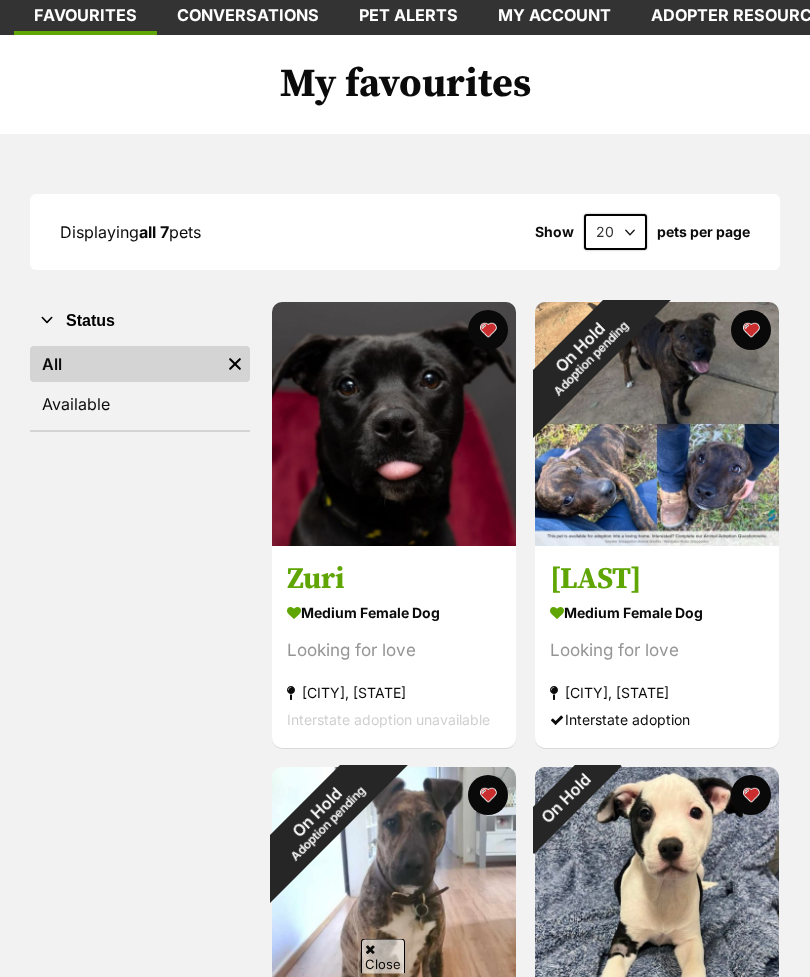 scroll, scrollTop: 0, scrollLeft: 0, axis: both 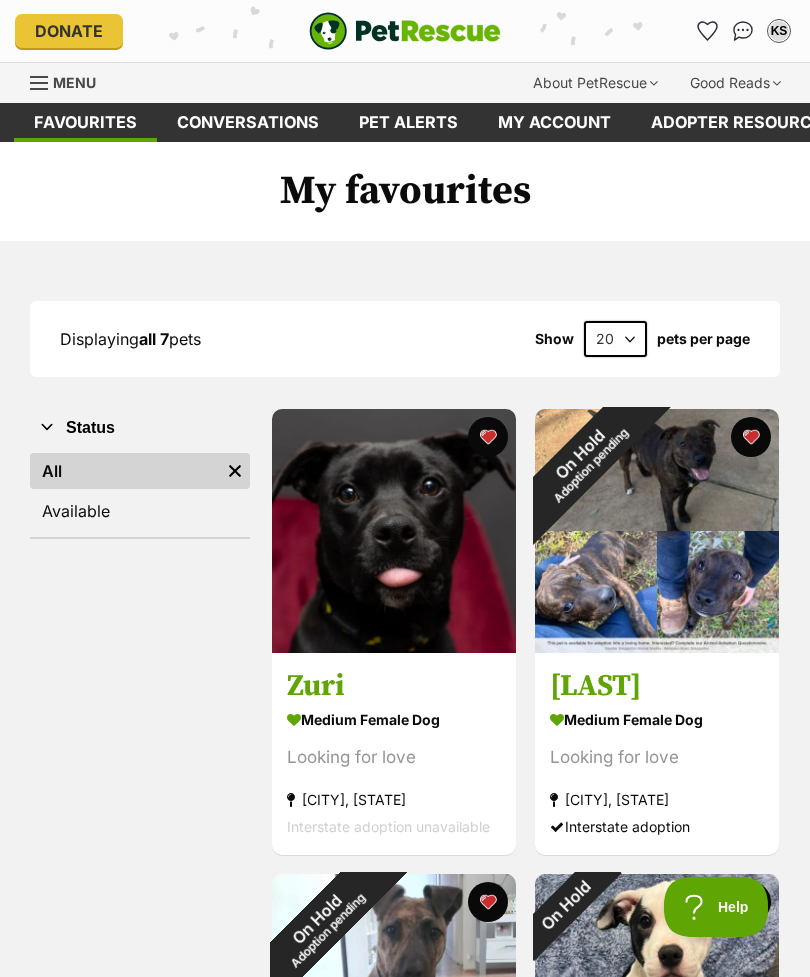 click 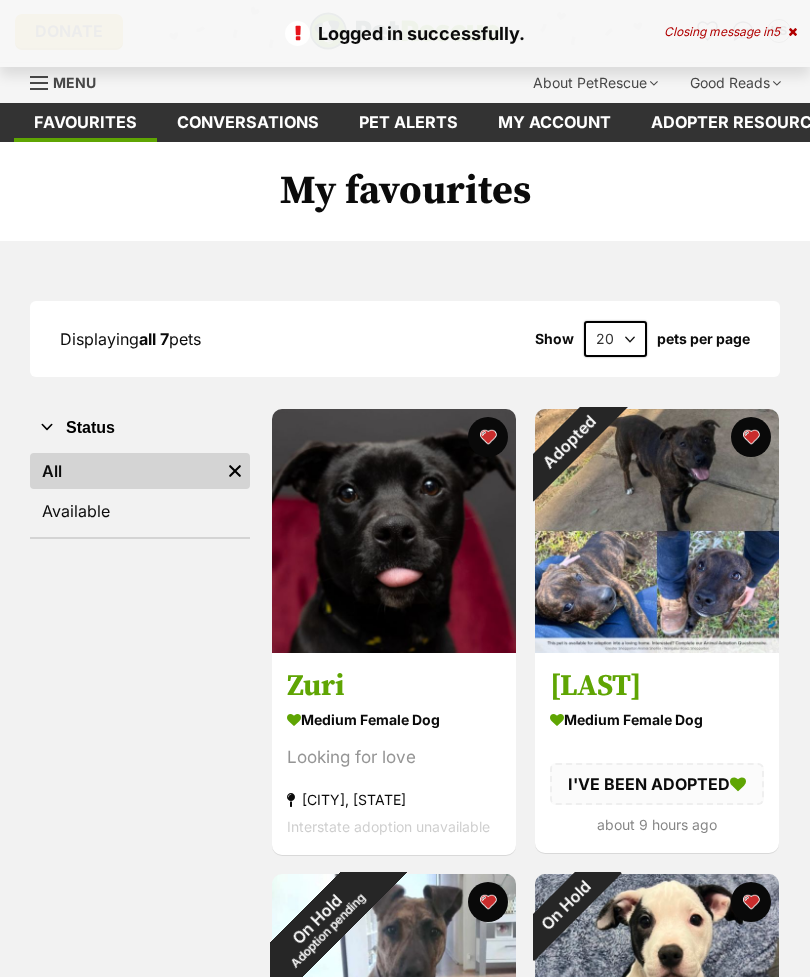 scroll, scrollTop: 0, scrollLeft: 0, axis: both 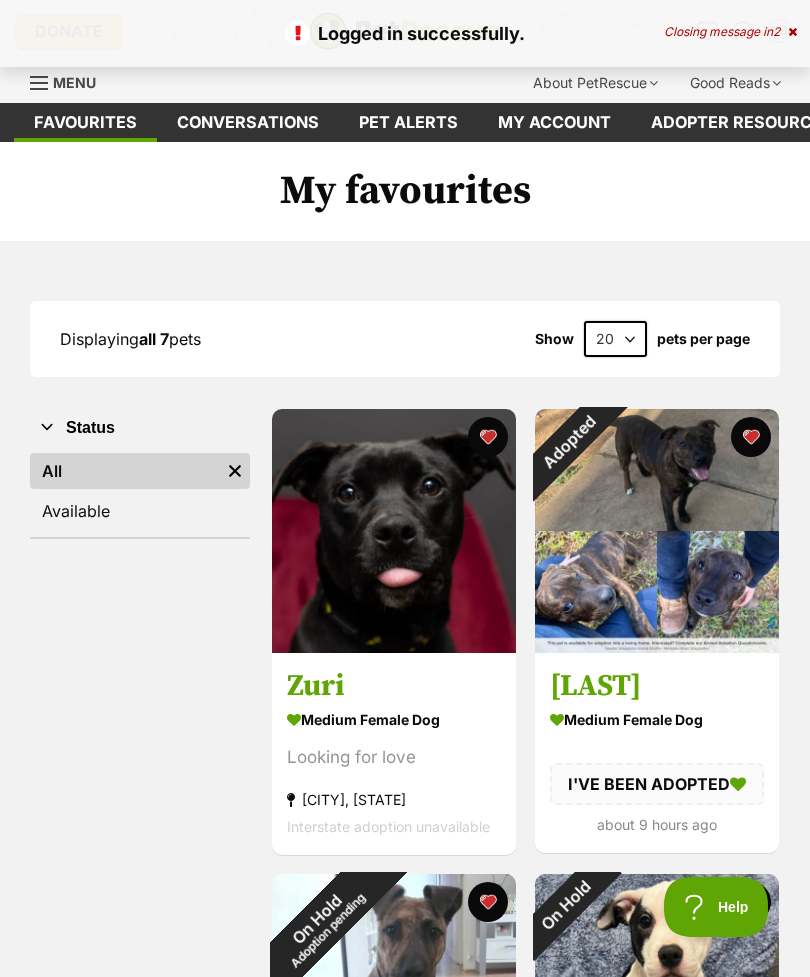 click on "Adopted" at bounding box center (568, 442) 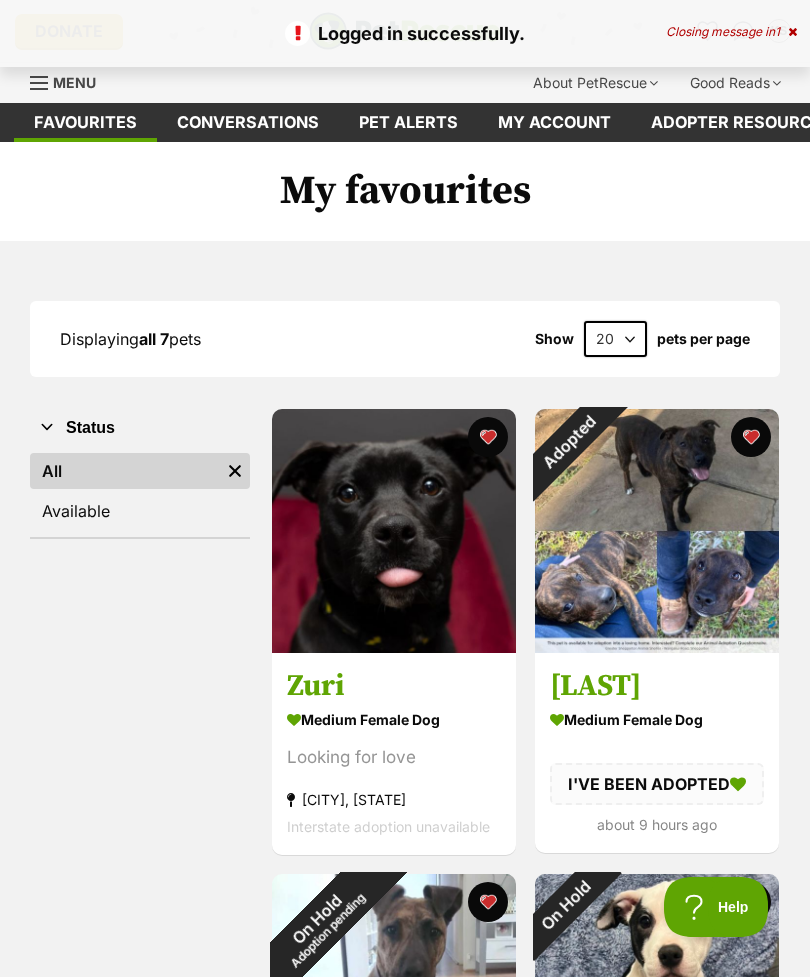 scroll, scrollTop: 0, scrollLeft: 0, axis: both 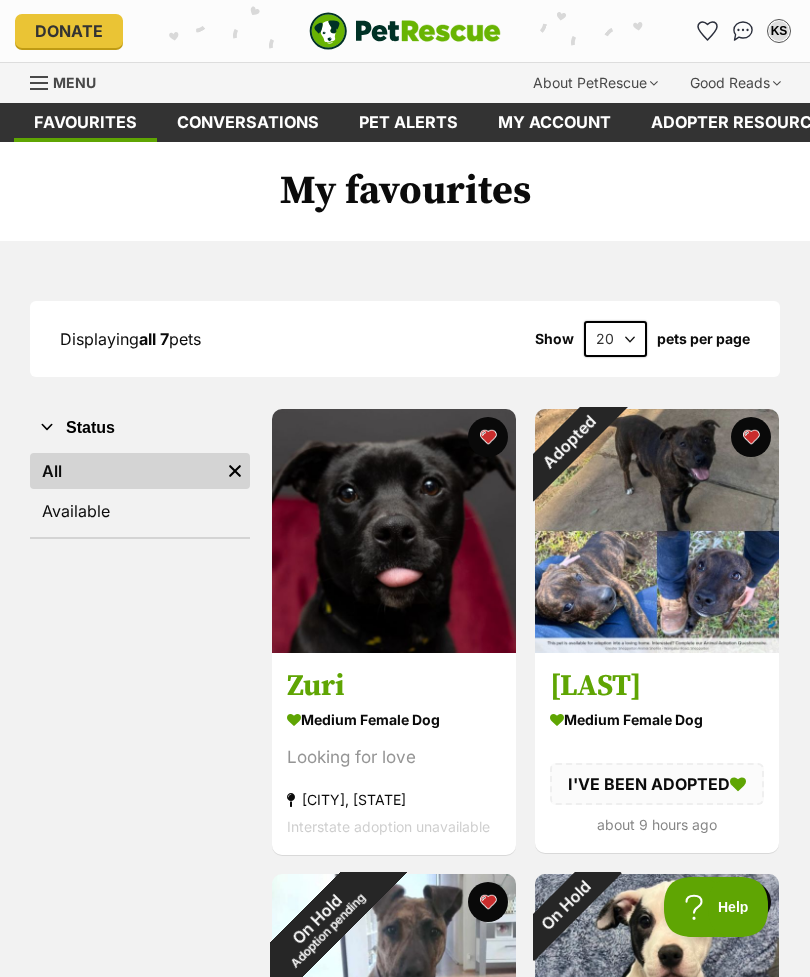 click at bounding box center (750, 437) 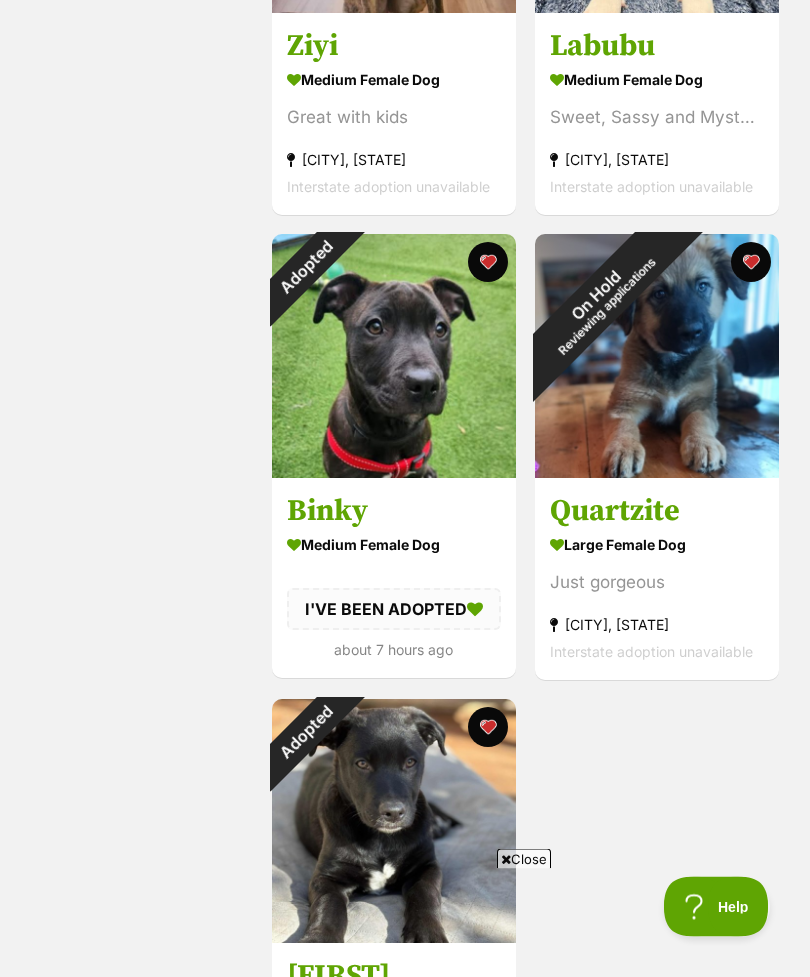 scroll, scrollTop: 1105, scrollLeft: 0, axis: vertical 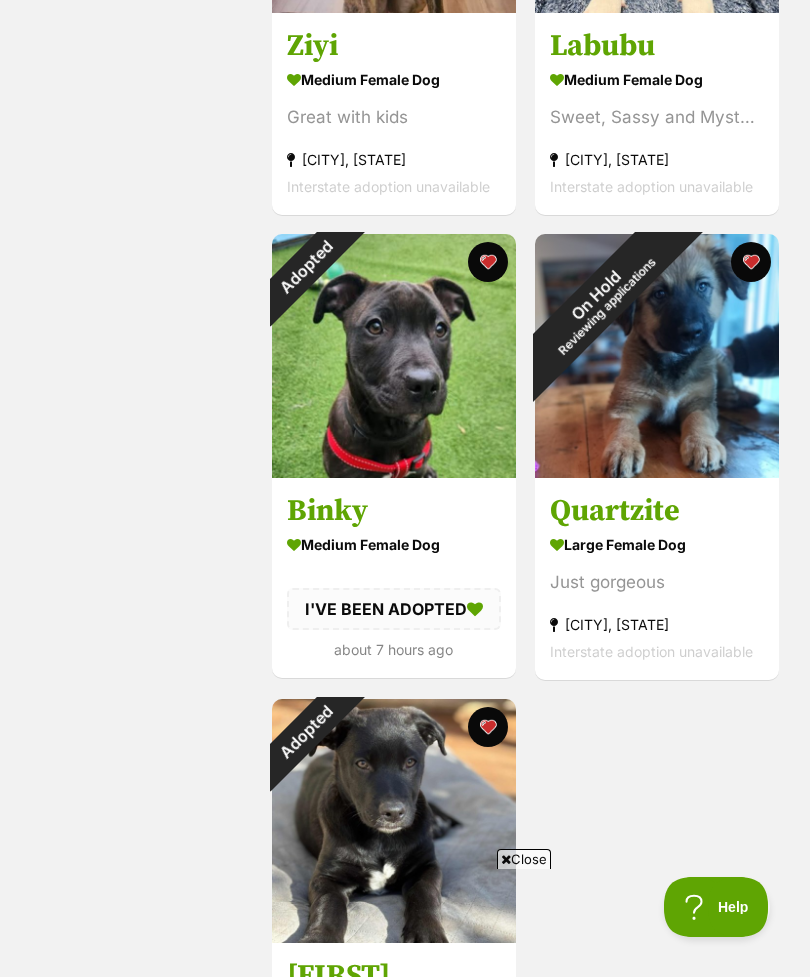 click at bounding box center (488, 262) 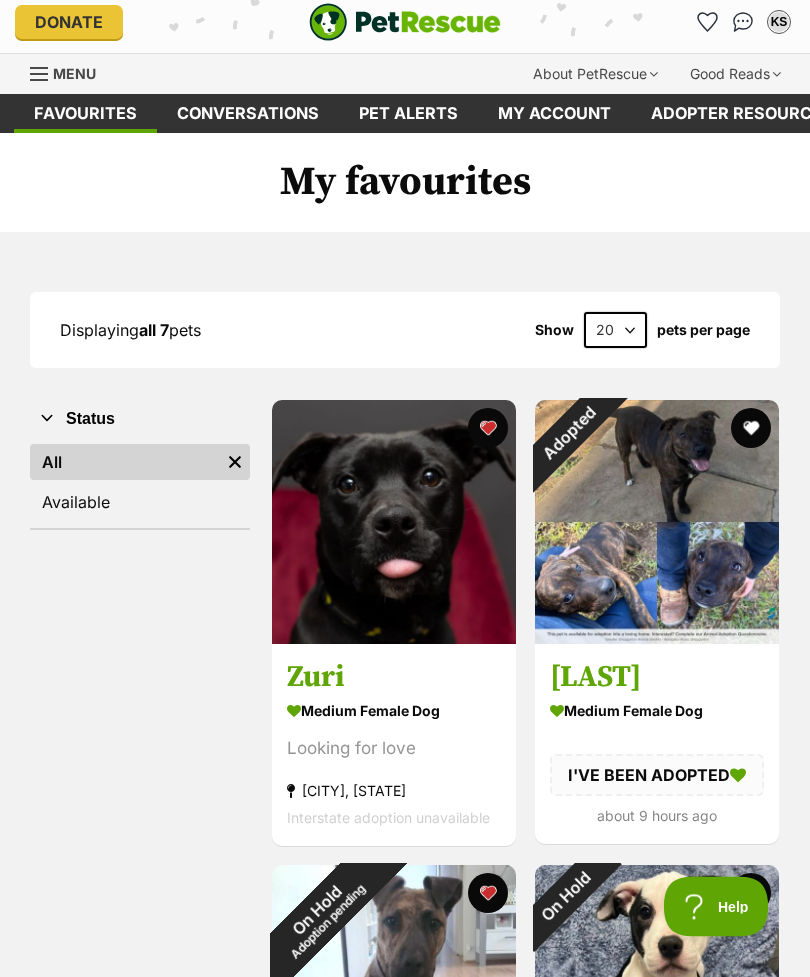 scroll, scrollTop: 0, scrollLeft: 0, axis: both 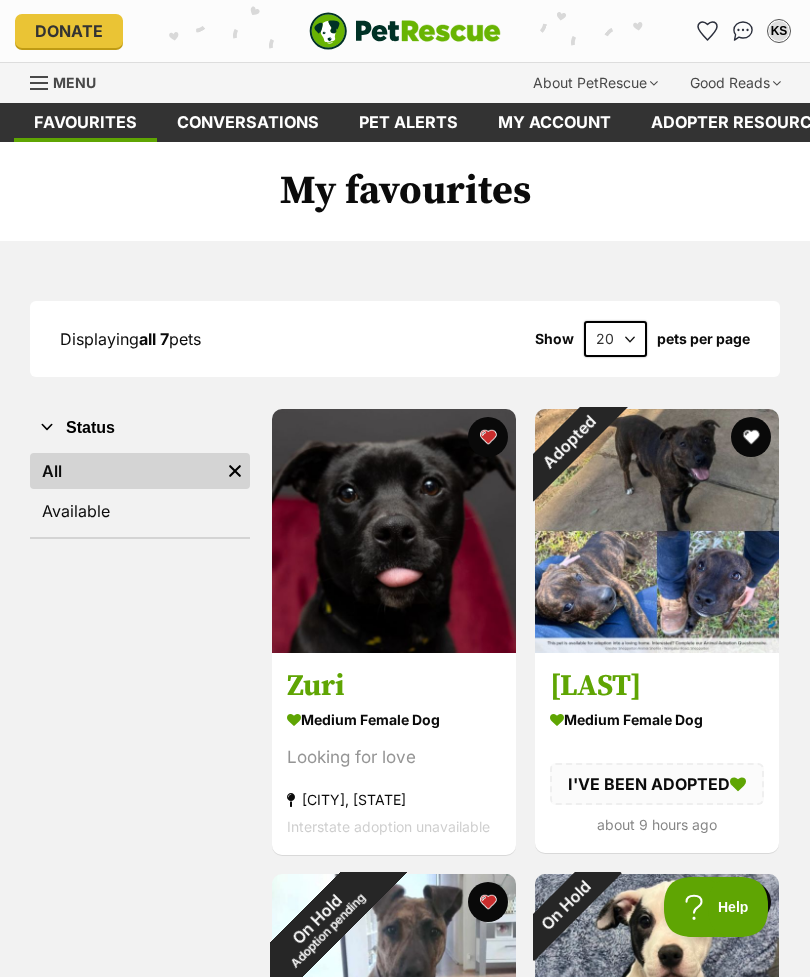 click at bounding box center (40, 83) 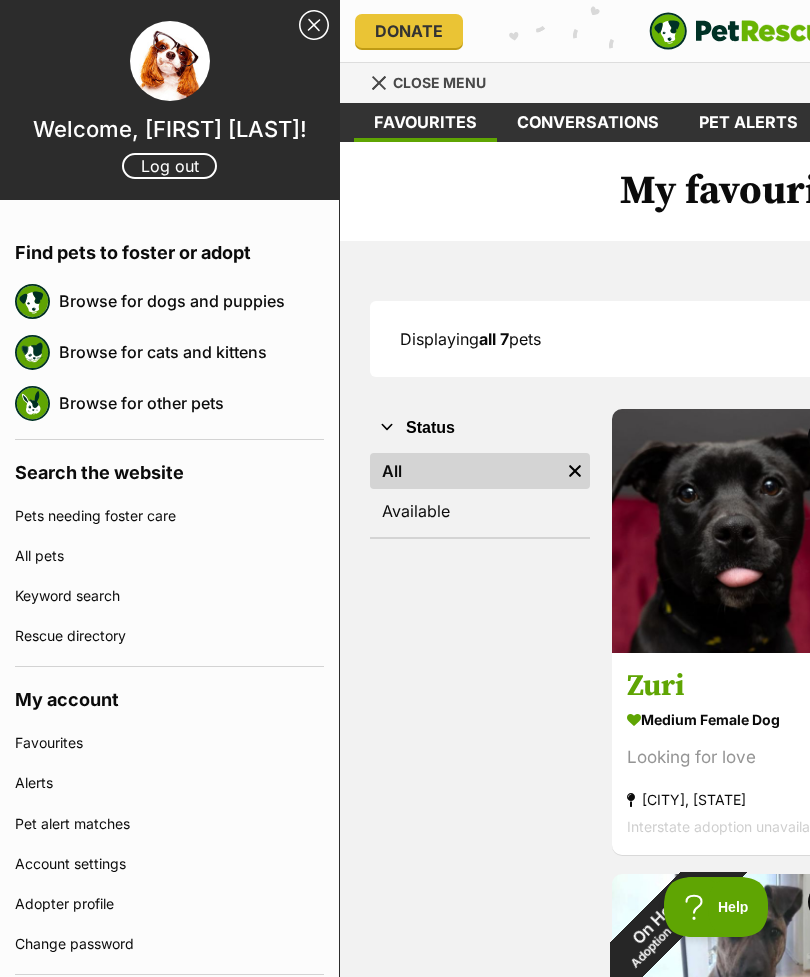 click on "Browse for dogs and puppies" at bounding box center (191, 301) 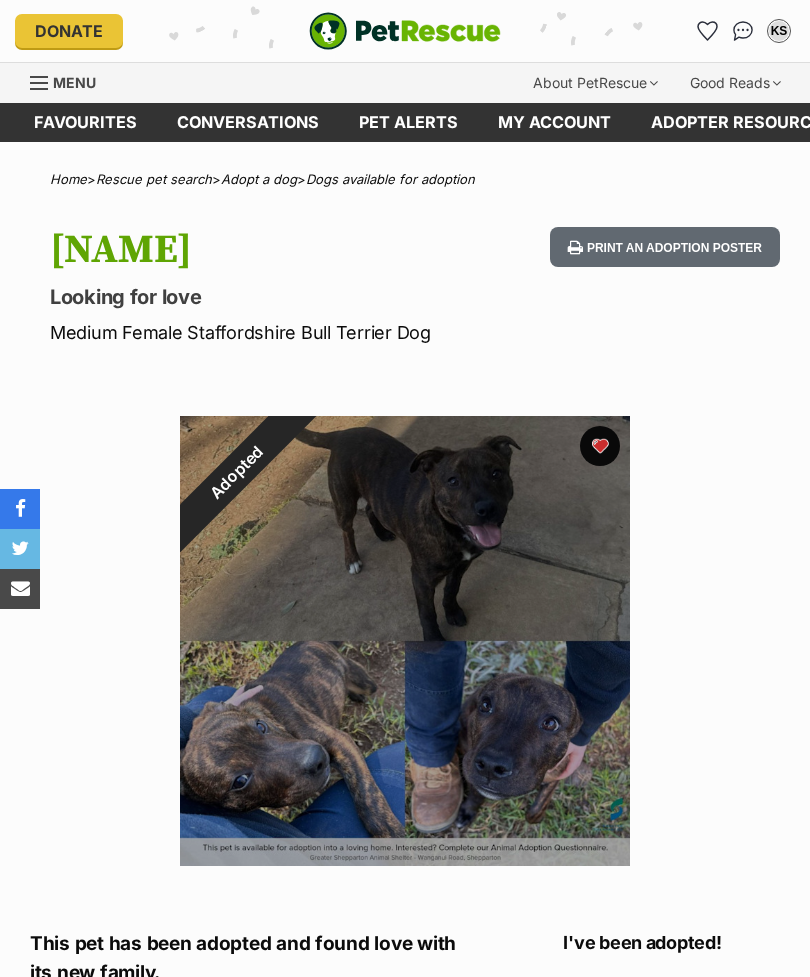 scroll, scrollTop: 0, scrollLeft: 0, axis: both 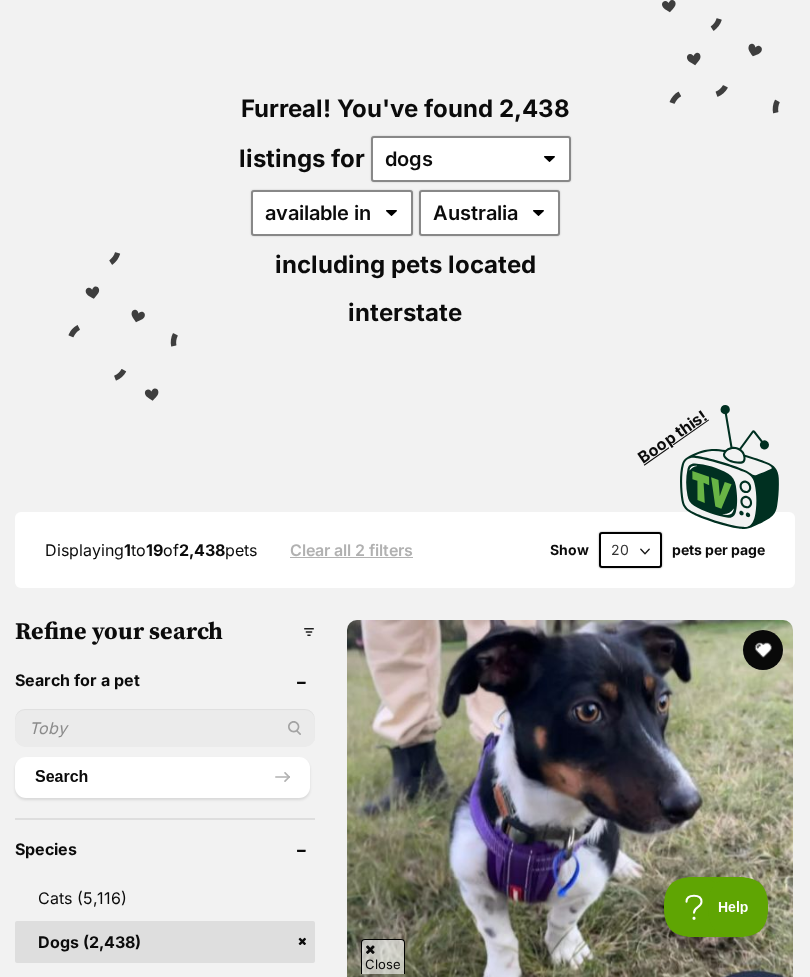 click at bounding box center [165, 728] 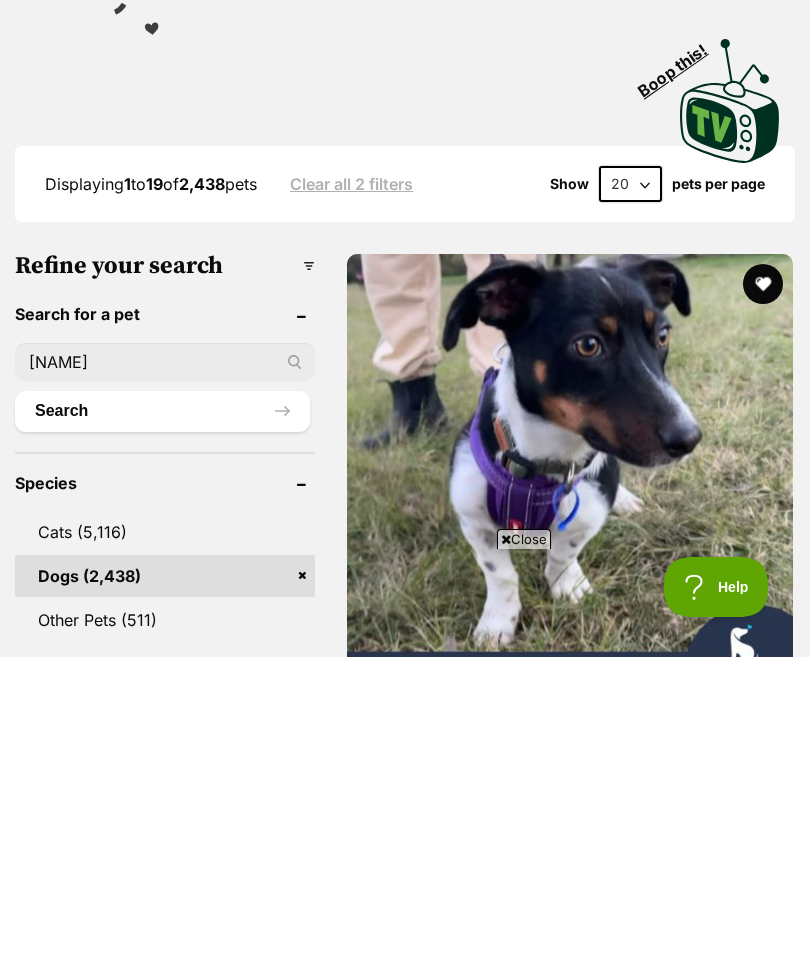 scroll, scrollTop: 0, scrollLeft: 0, axis: both 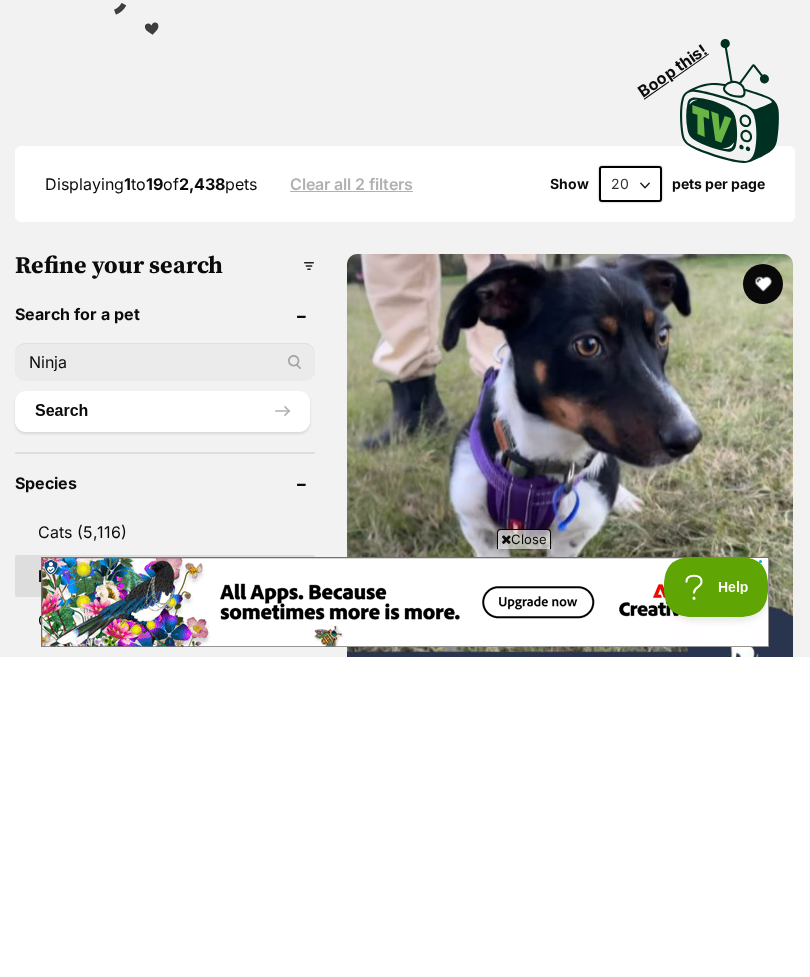 click on "Search" at bounding box center (162, 731) 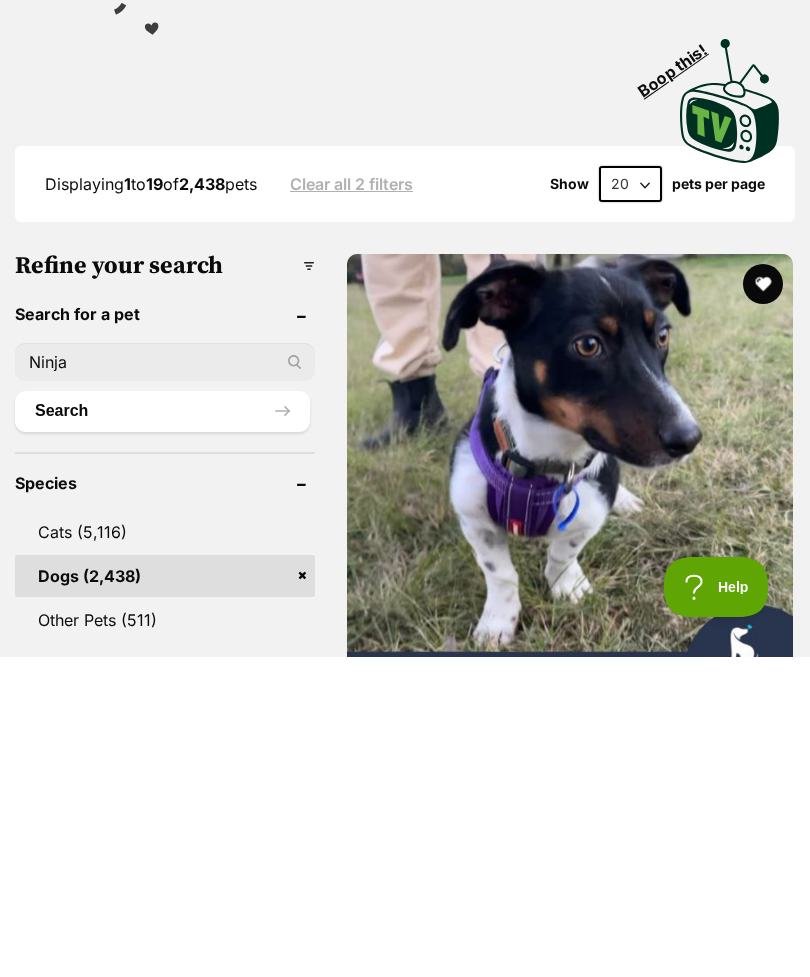 scroll, scrollTop: 607, scrollLeft: 0, axis: vertical 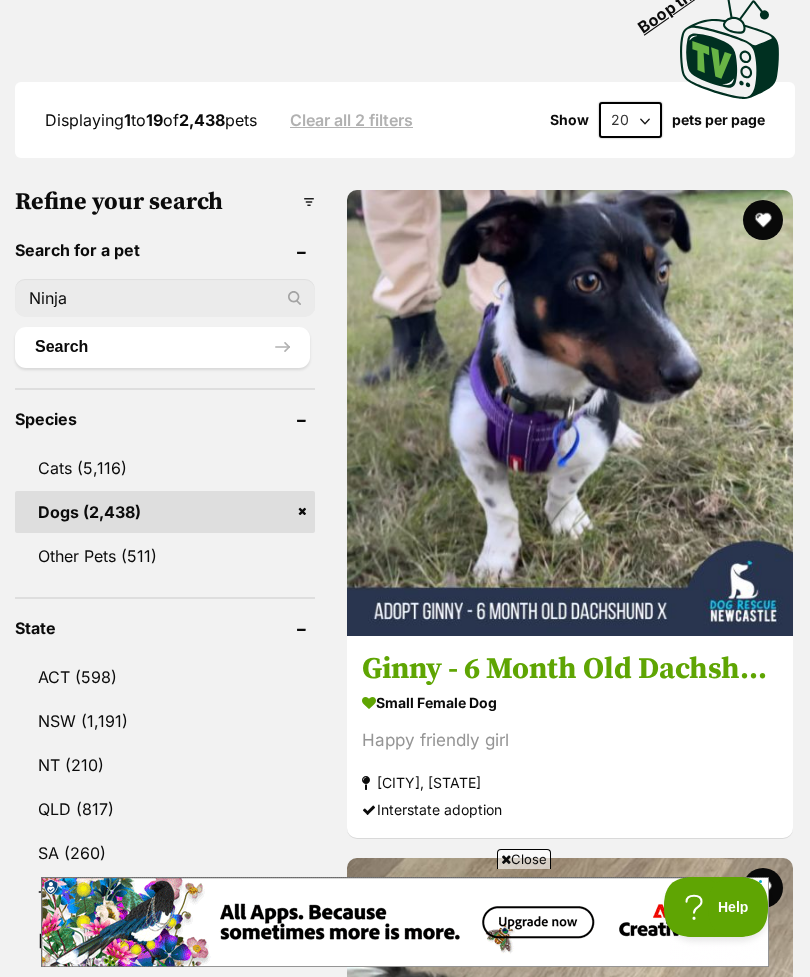 click on "Ninja" at bounding box center [165, 298] 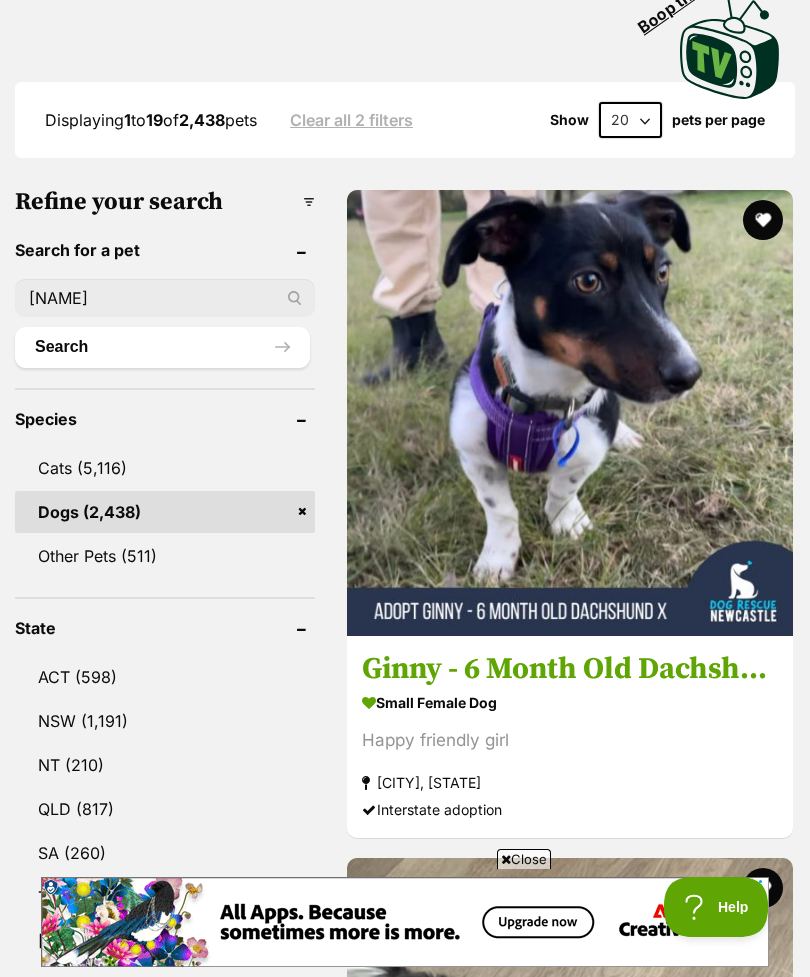 type on "N" 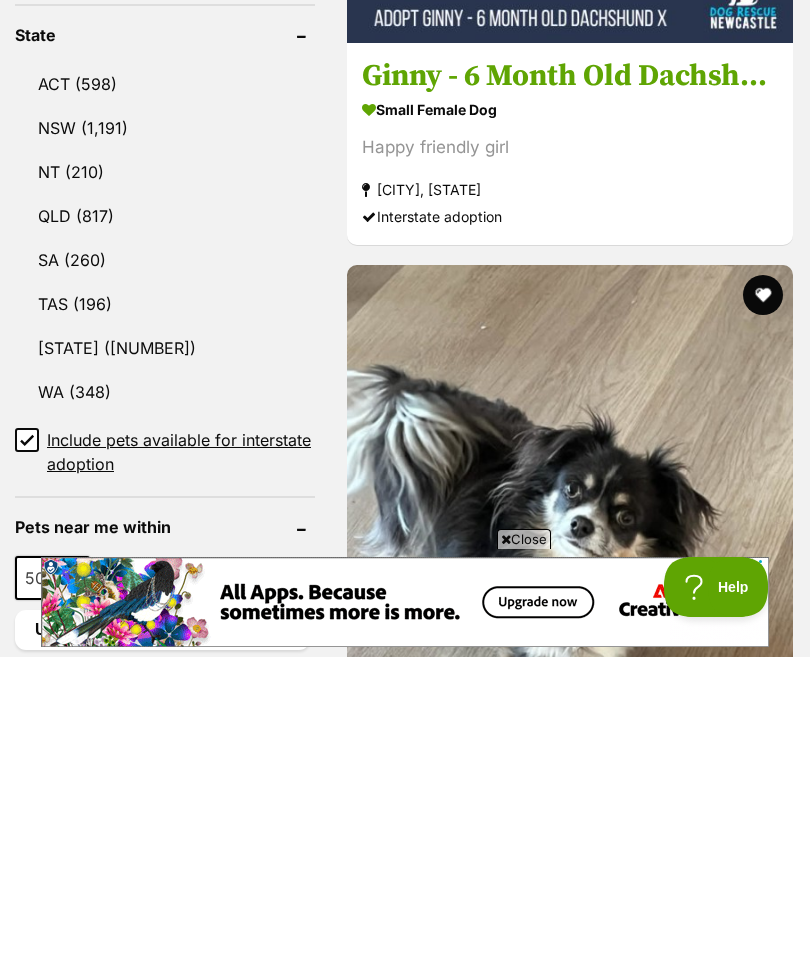 scroll, scrollTop: 882, scrollLeft: 0, axis: vertical 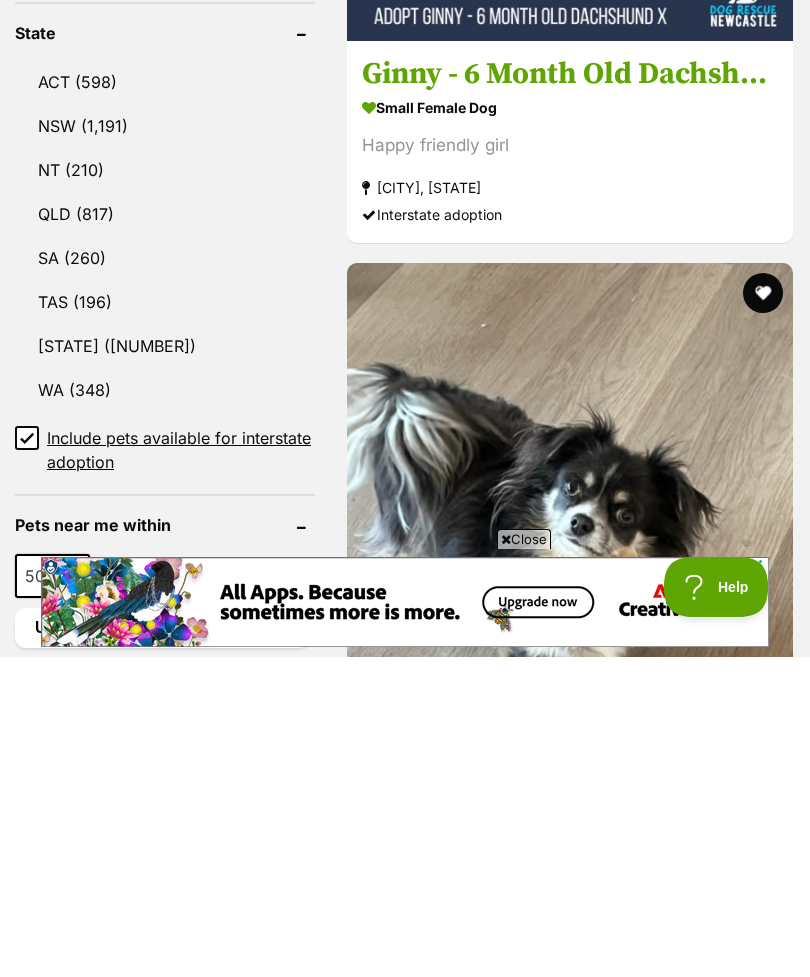 type 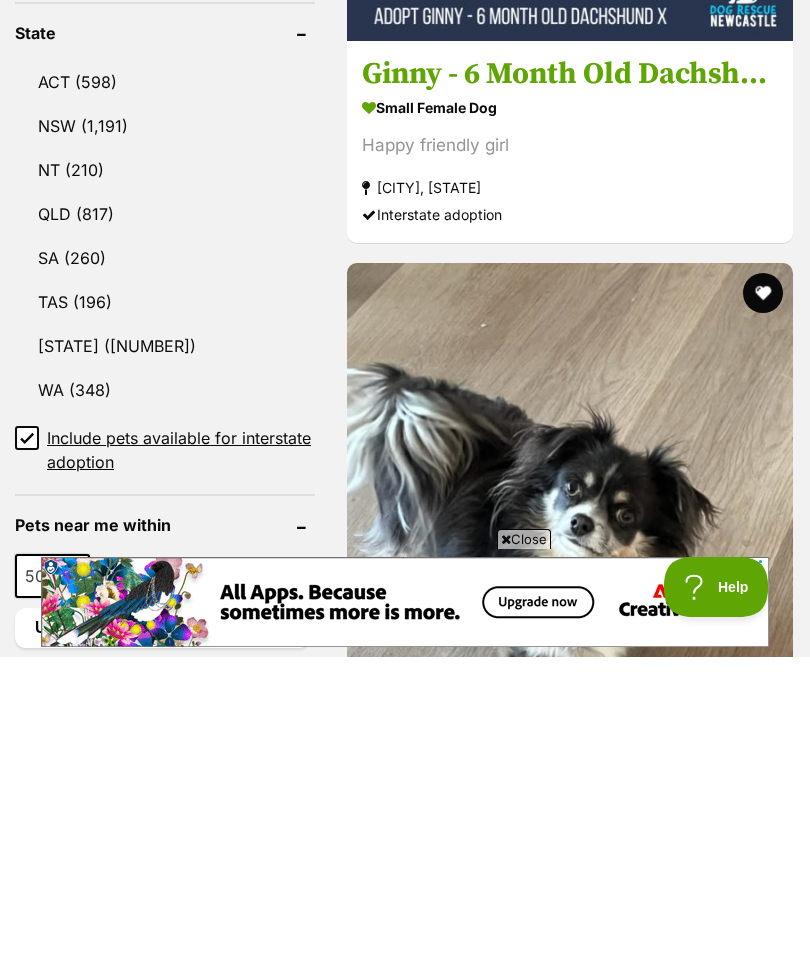 click on "Include pets available for interstate adoption" at bounding box center [27, 758] 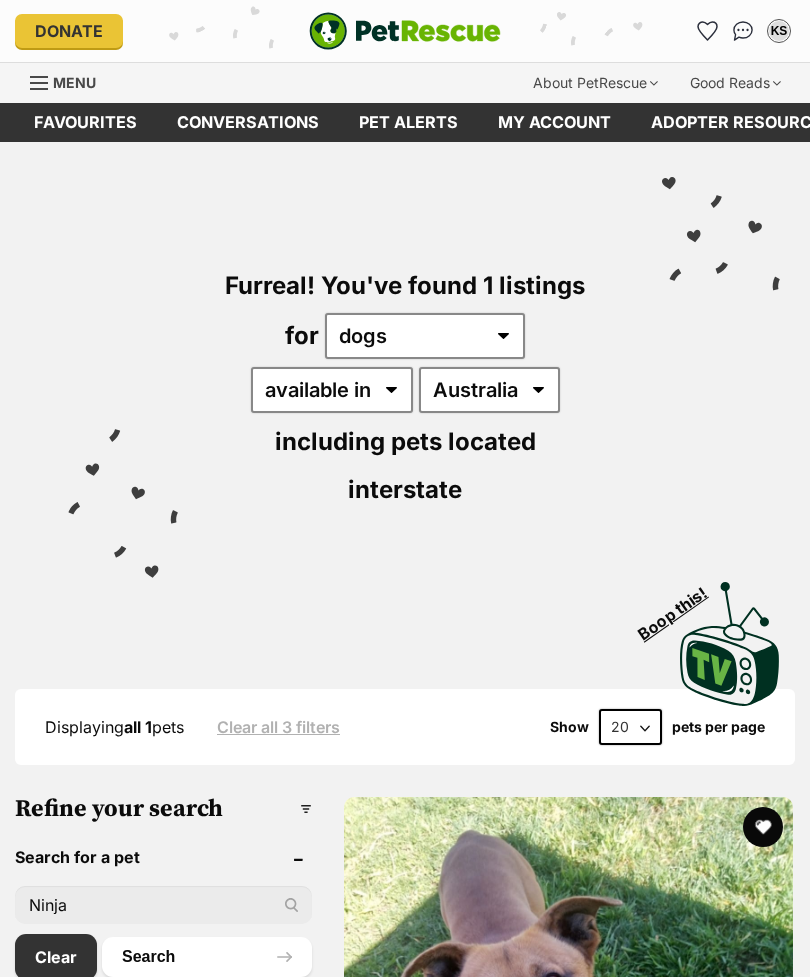 scroll, scrollTop: 13, scrollLeft: 0, axis: vertical 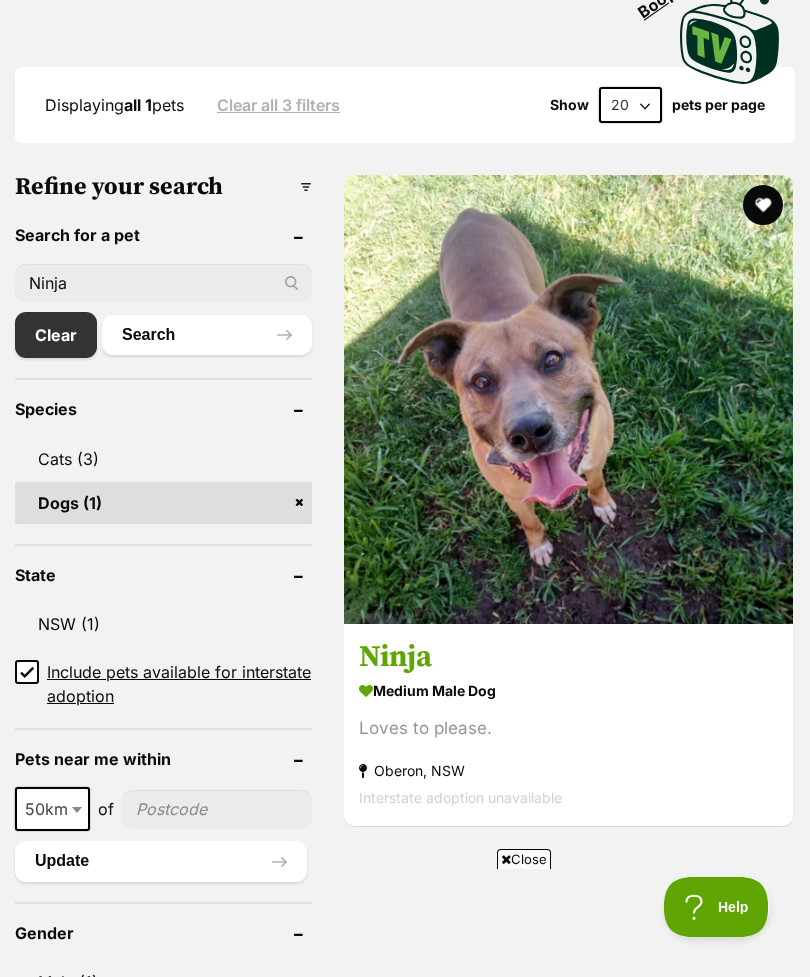 click on "Ninja" at bounding box center [163, 283] 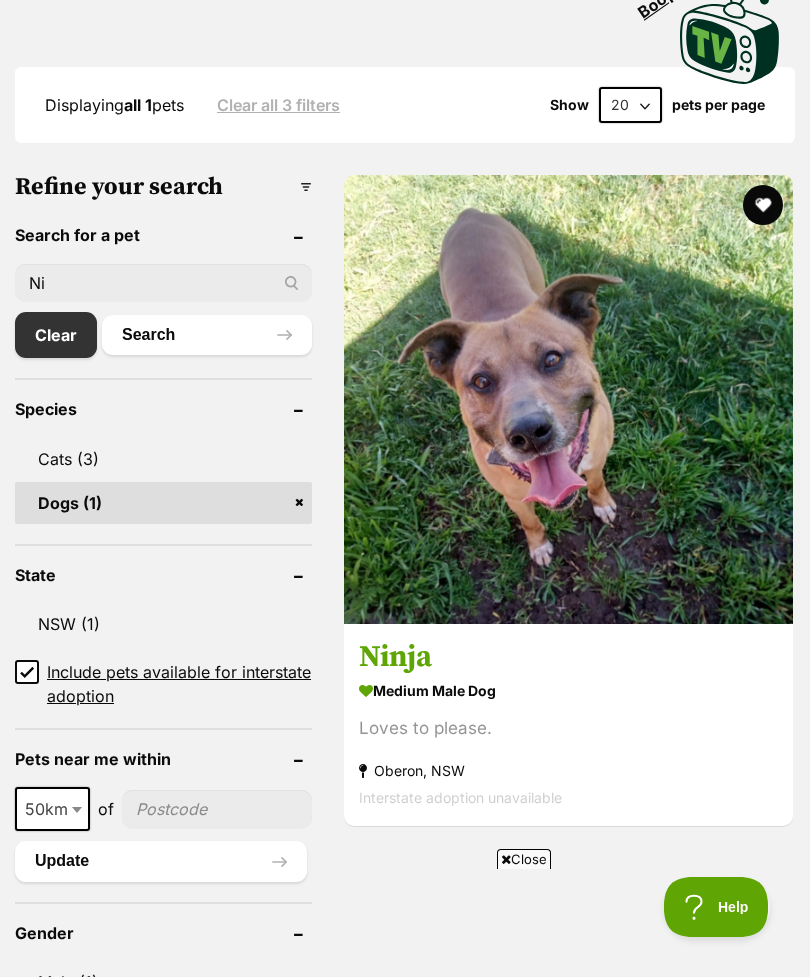 type on "N" 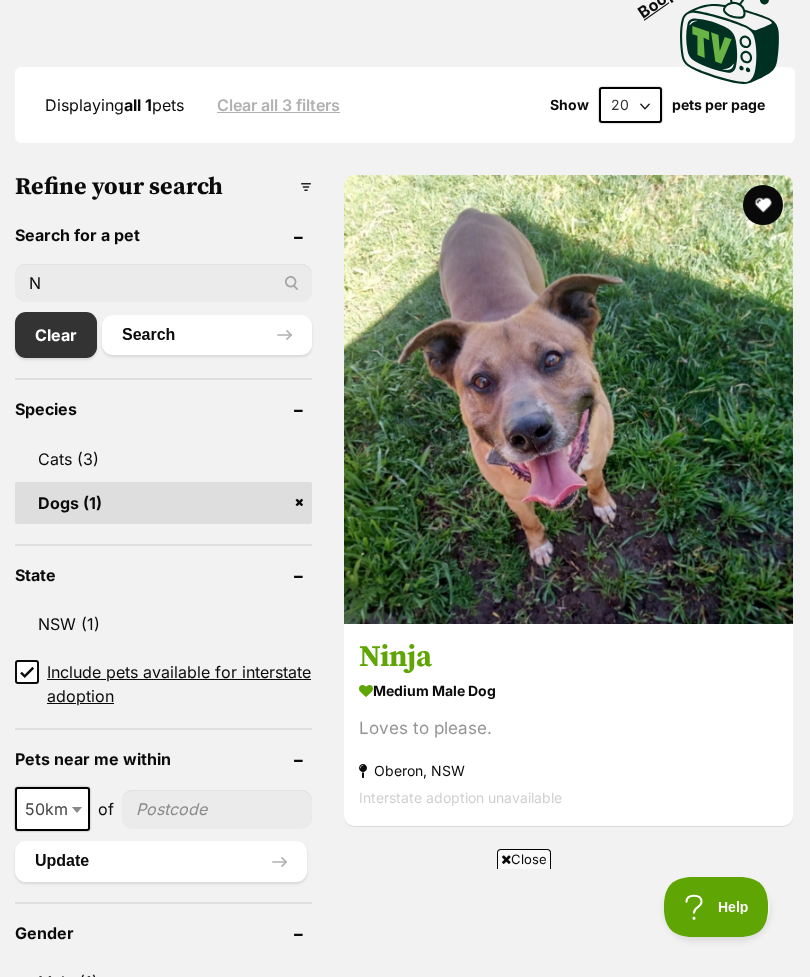 type 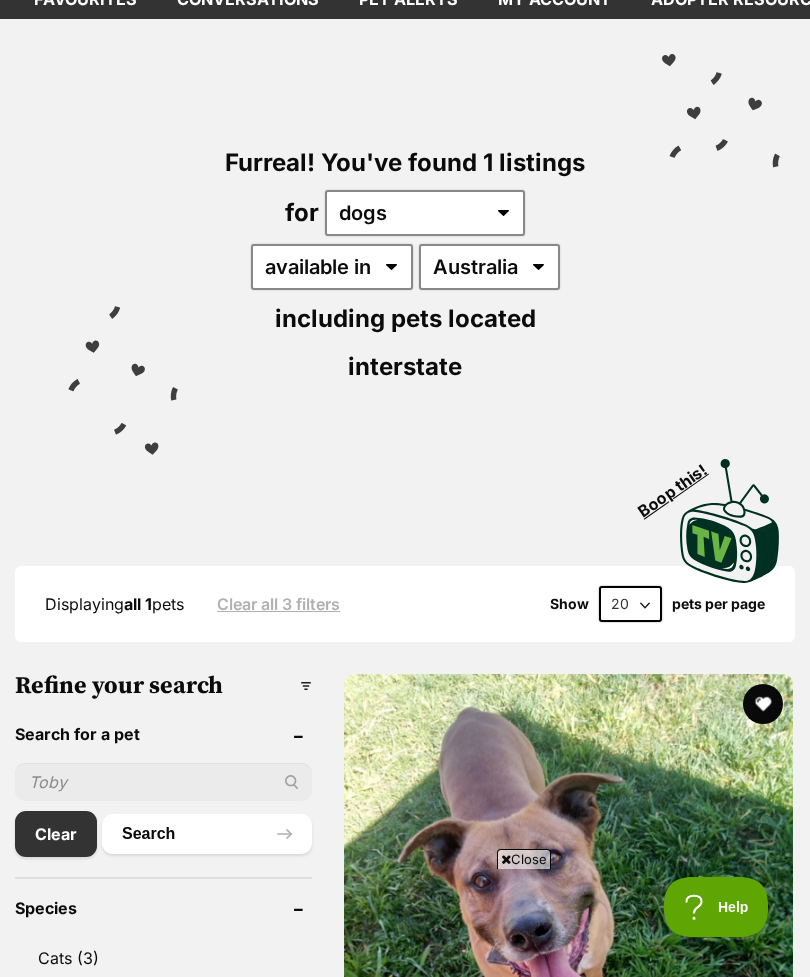 scroll, scrollTop: 122, scrollLeft: 0, axis: vertical 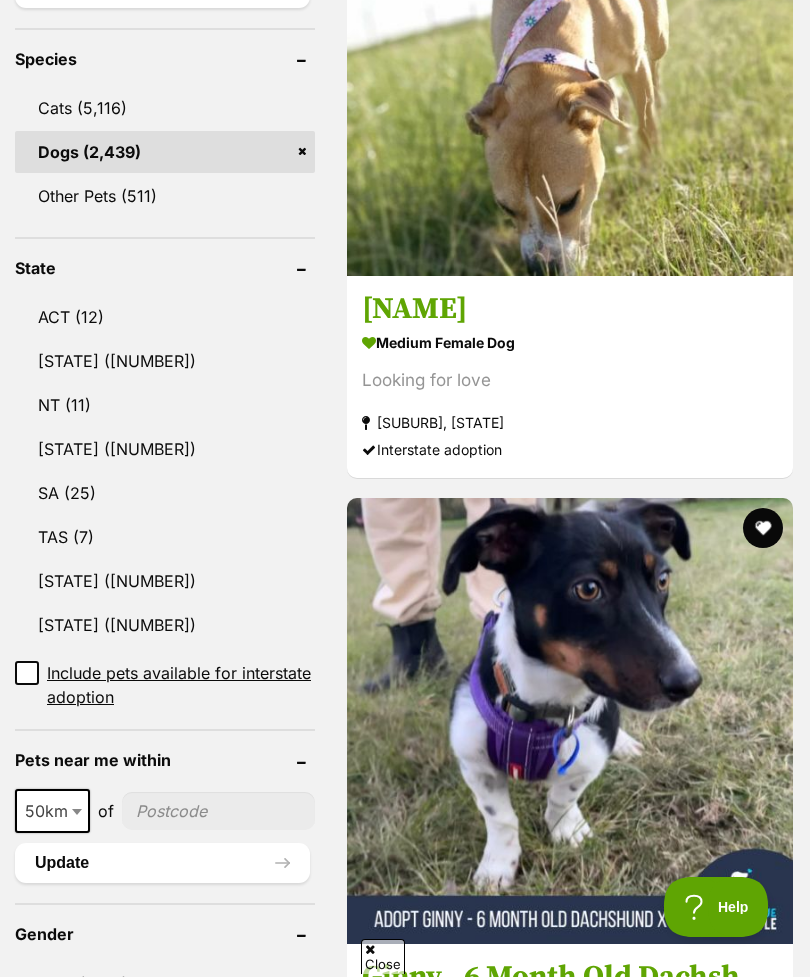 click on "VIC (691)" at bounding box center (165, 581) 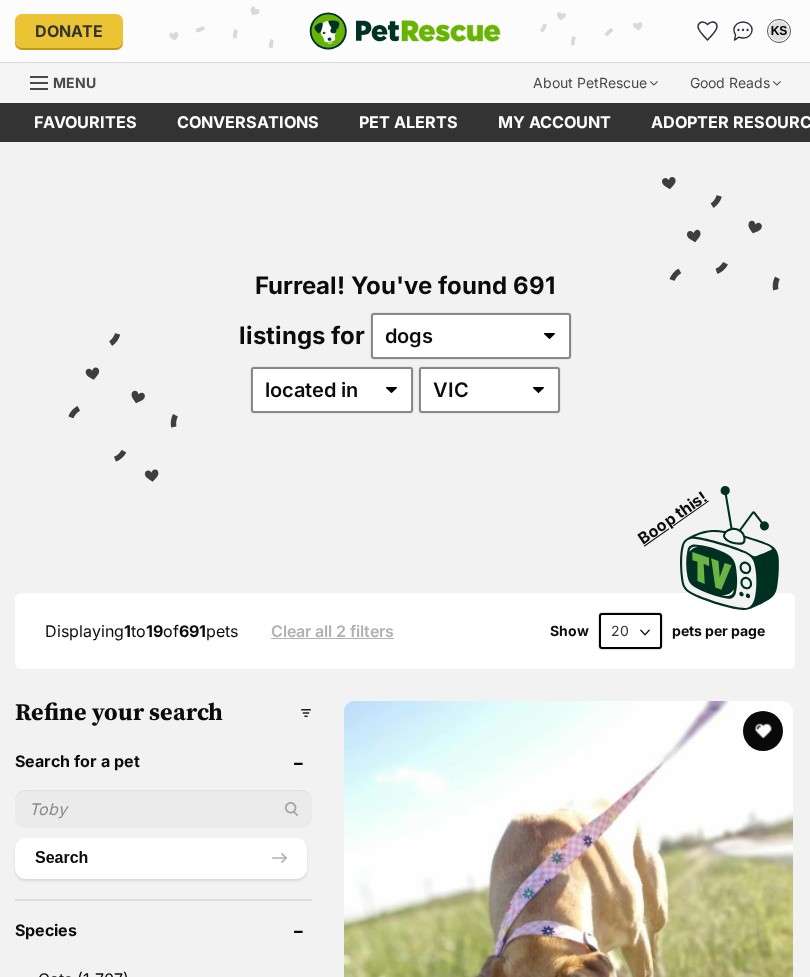 scroll, scrollTop: 0, scrollLeft: 0, axis: both 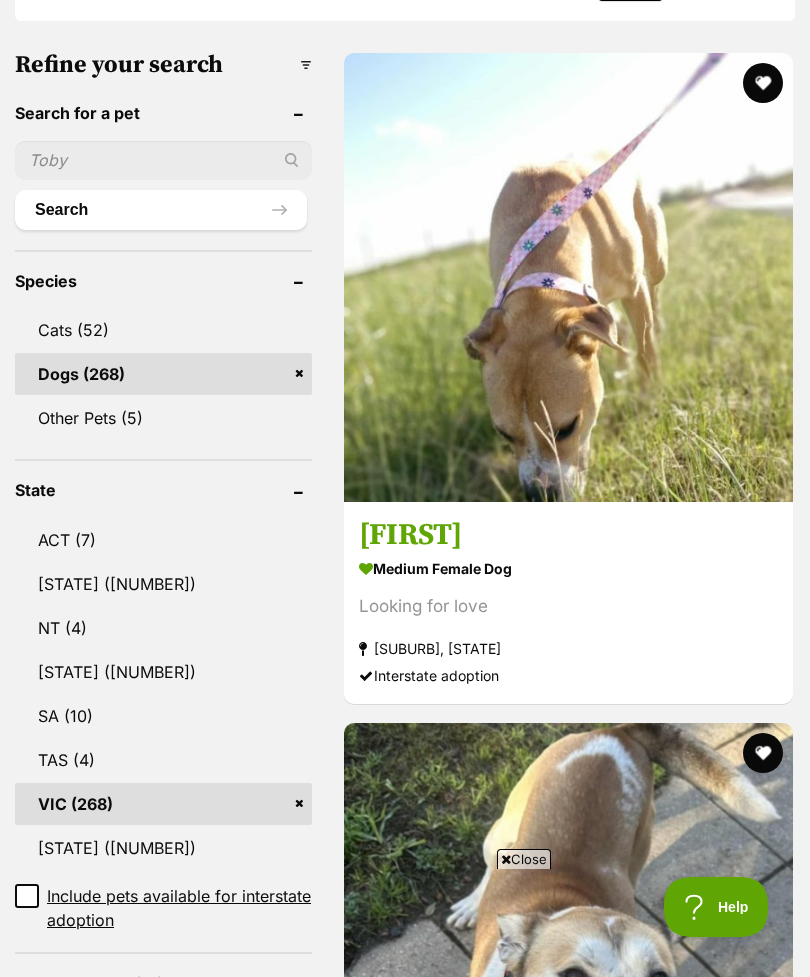 click on "[FIRST]" at bounding box center [568, 535] 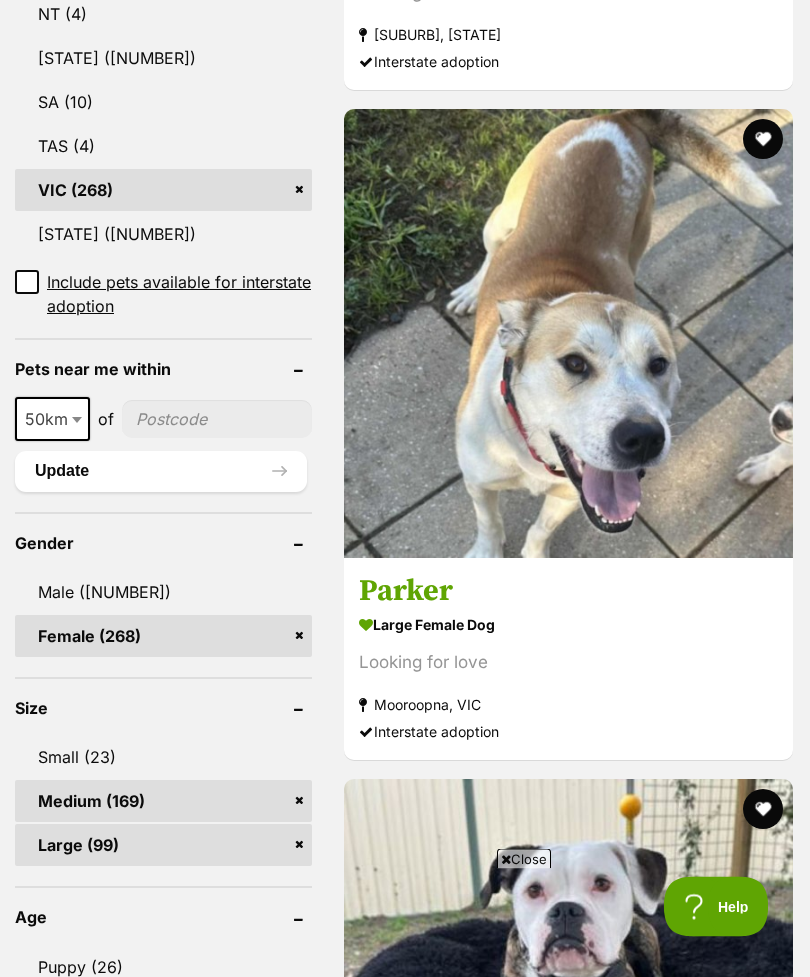 scroll, scrollTop: 1373, scrollLeft: 0, axis: vertical 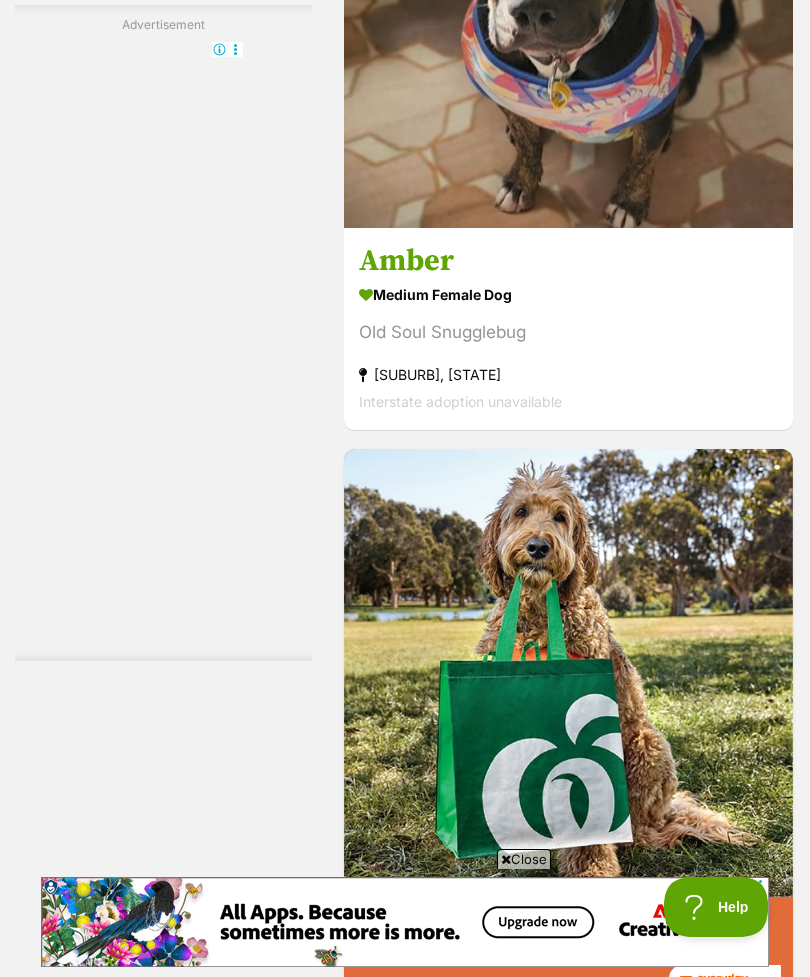 click on "medium female Dog
Old Soul Snugglebug
Ashburton, VIC
Interstate adoption unavailable" at bounding box center (568, 347) 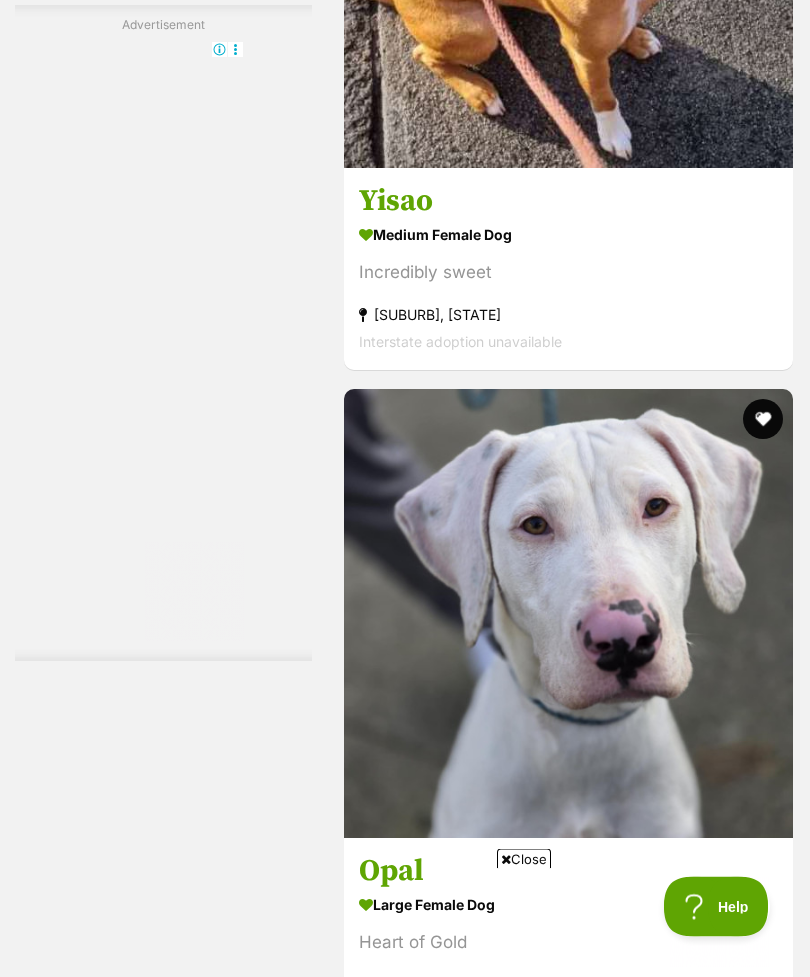 scroll, scrollTop: 8610, scrollLeft: 0, axis: vertical 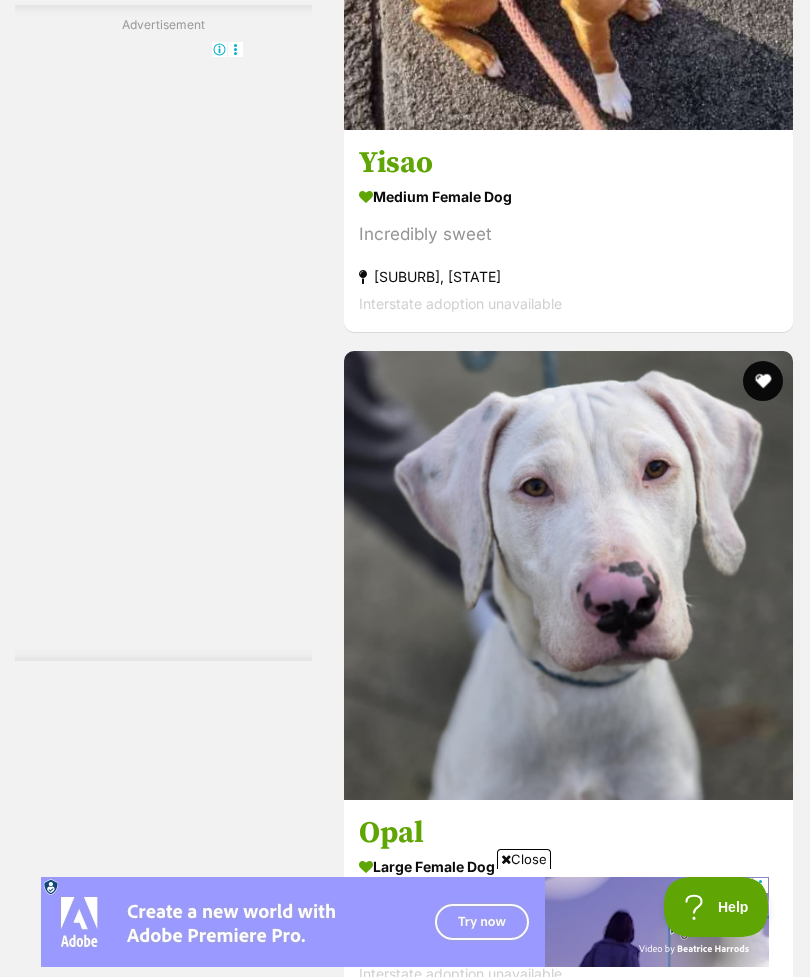 click on "Incredibly sweet" at bounding box center [568, 234] 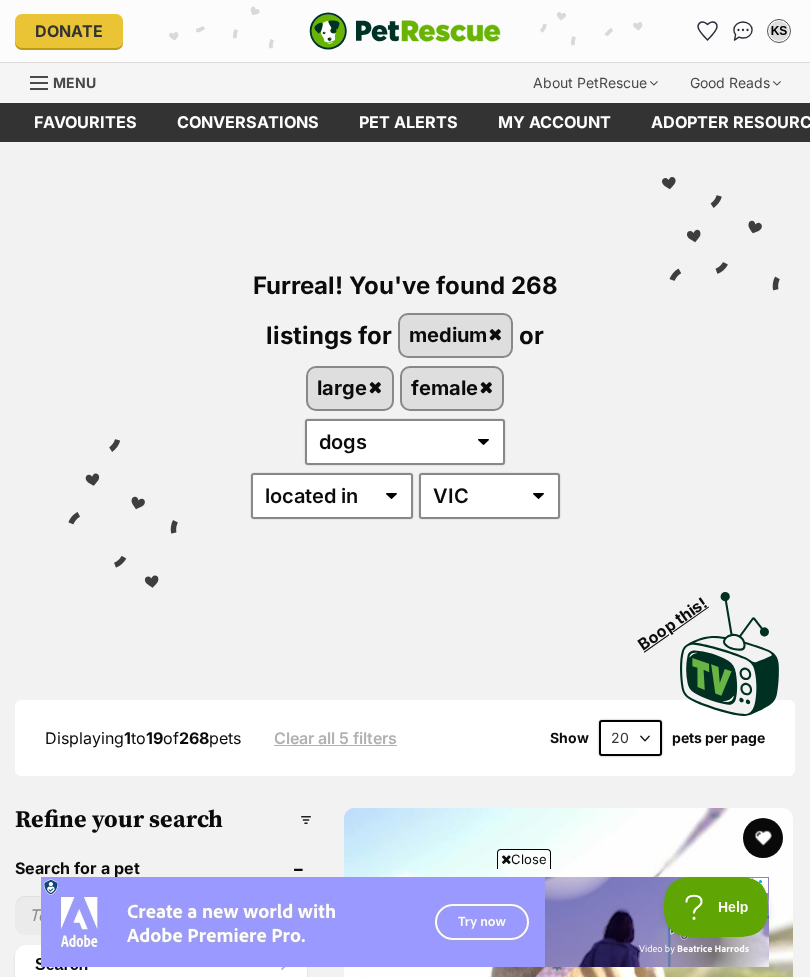 scroll, scrollTop: 0, scrollLeft: 0, axis: both 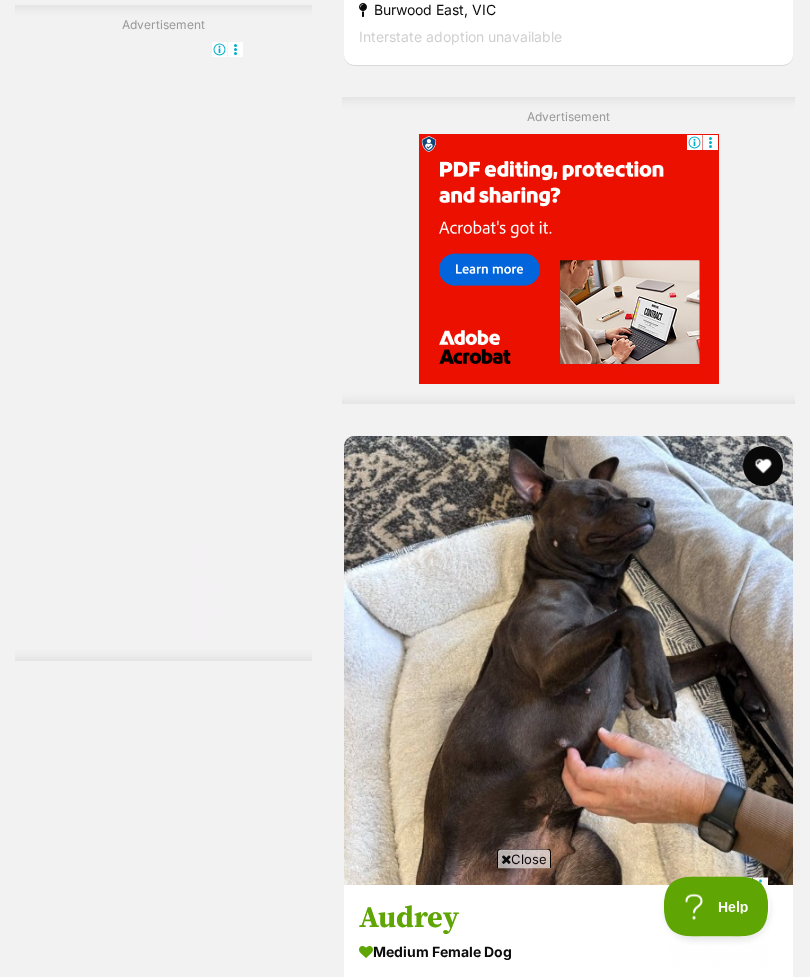 click on "medium female Dog" at bounding box center (568, -70) 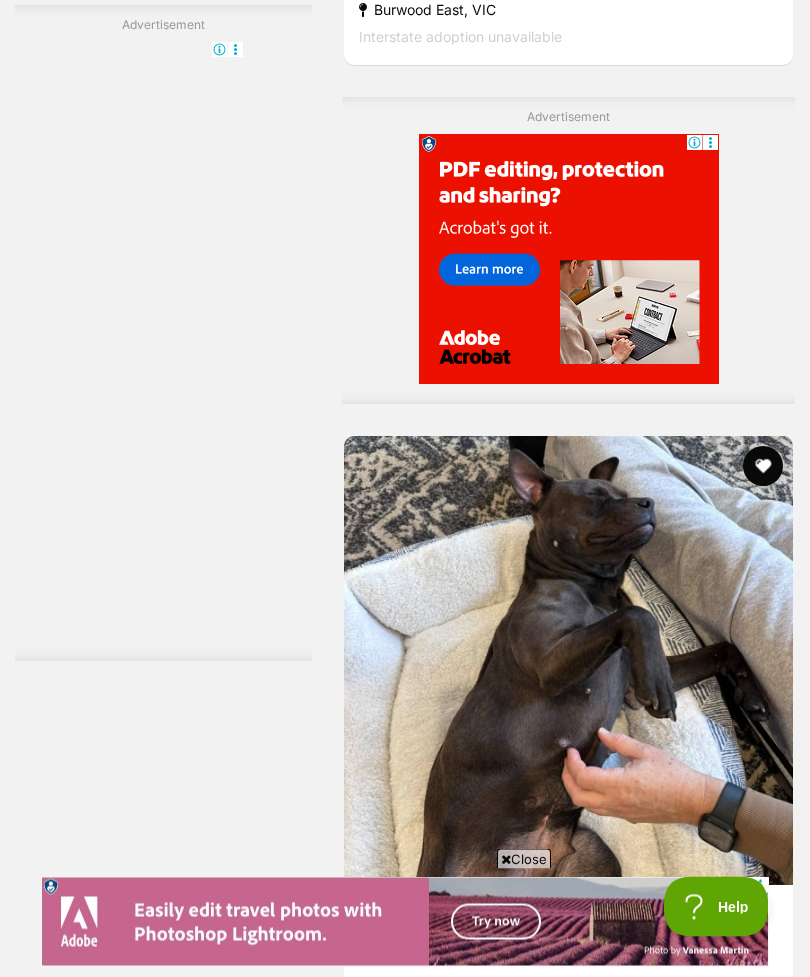 scroll, scrollTop: 13790, scrollLeft: 0, axis: vertical 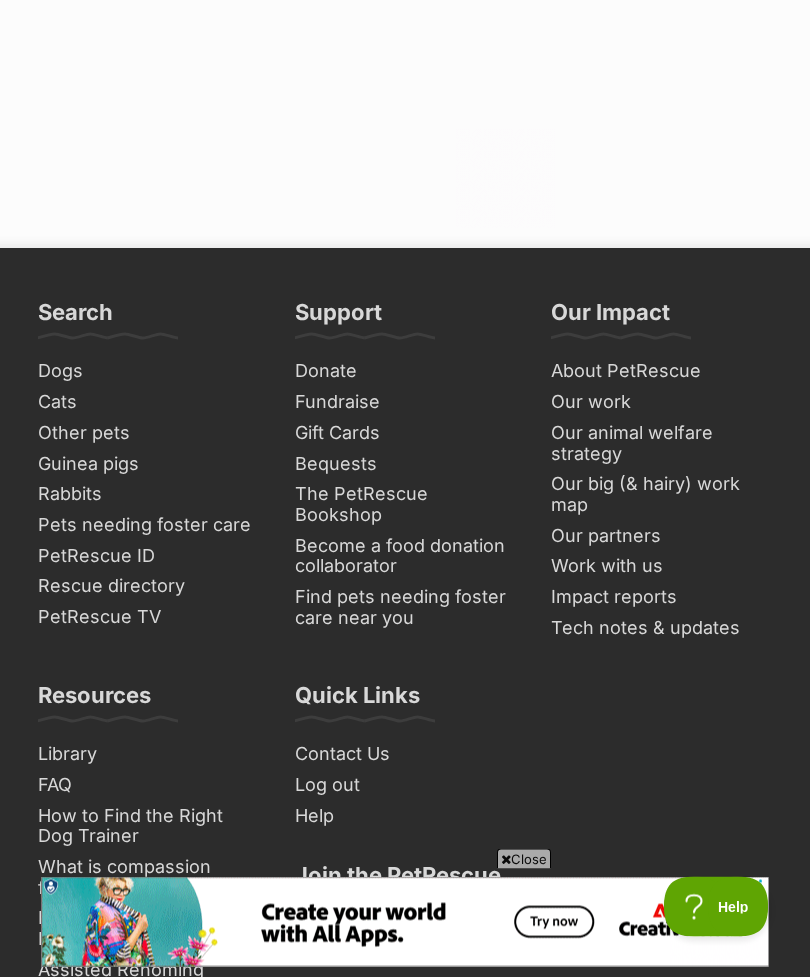 click at bounding box center [591, -149] 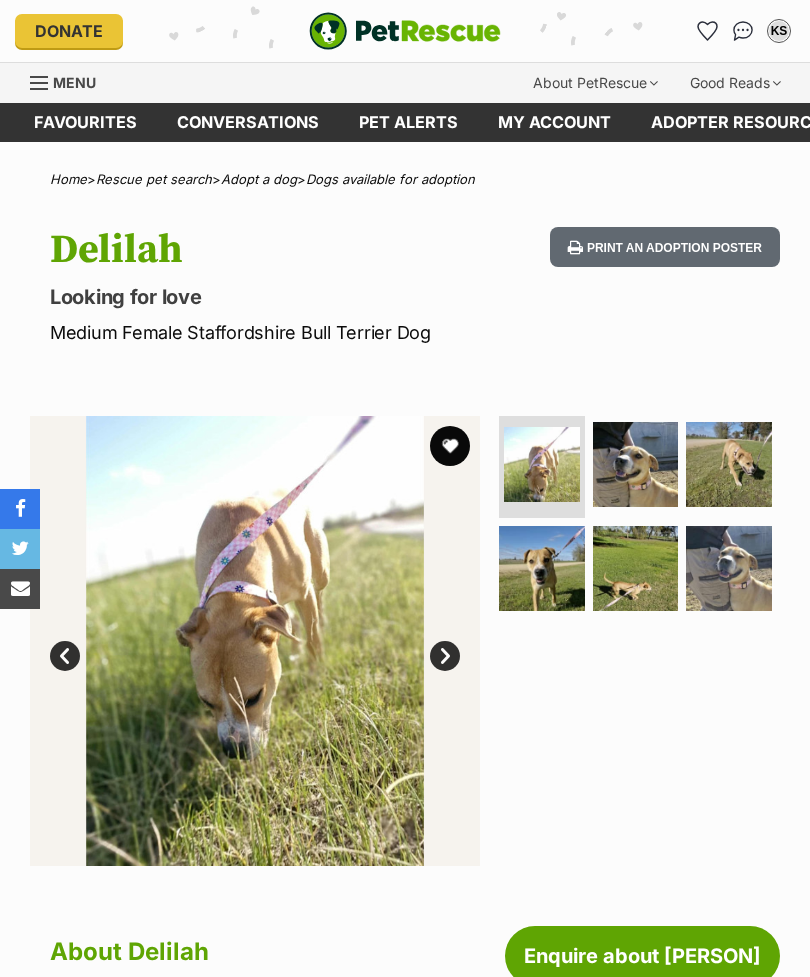 scroll, scrollTop: 0, scrollLeft: 0, axis: both 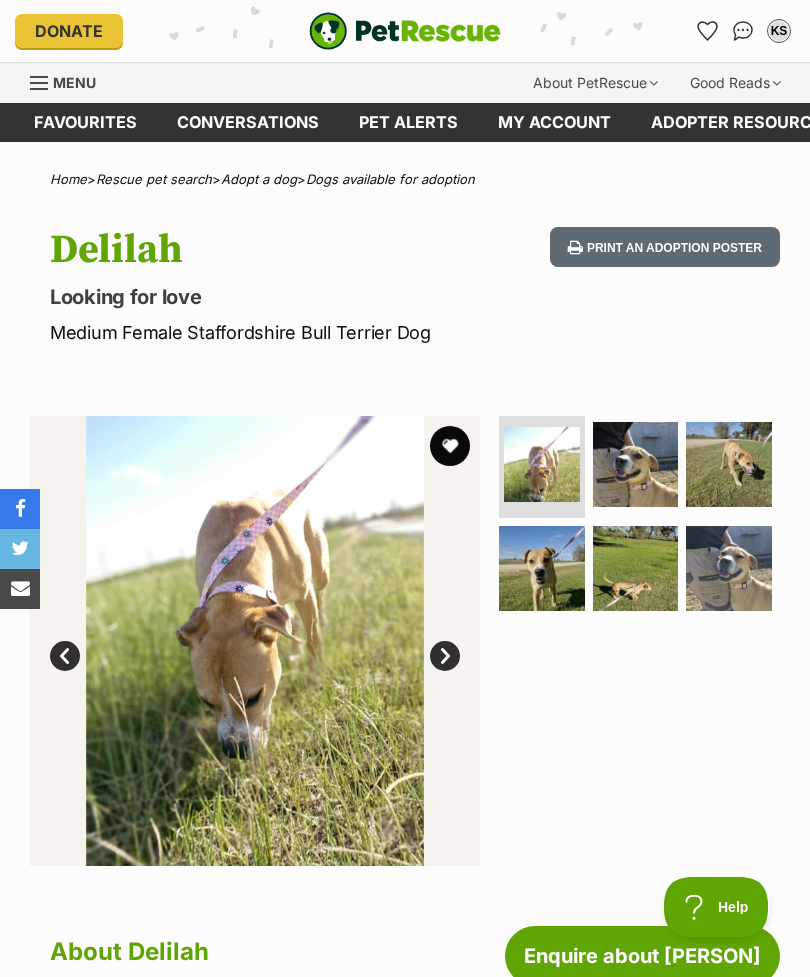 click at bounding box center [636, 465] 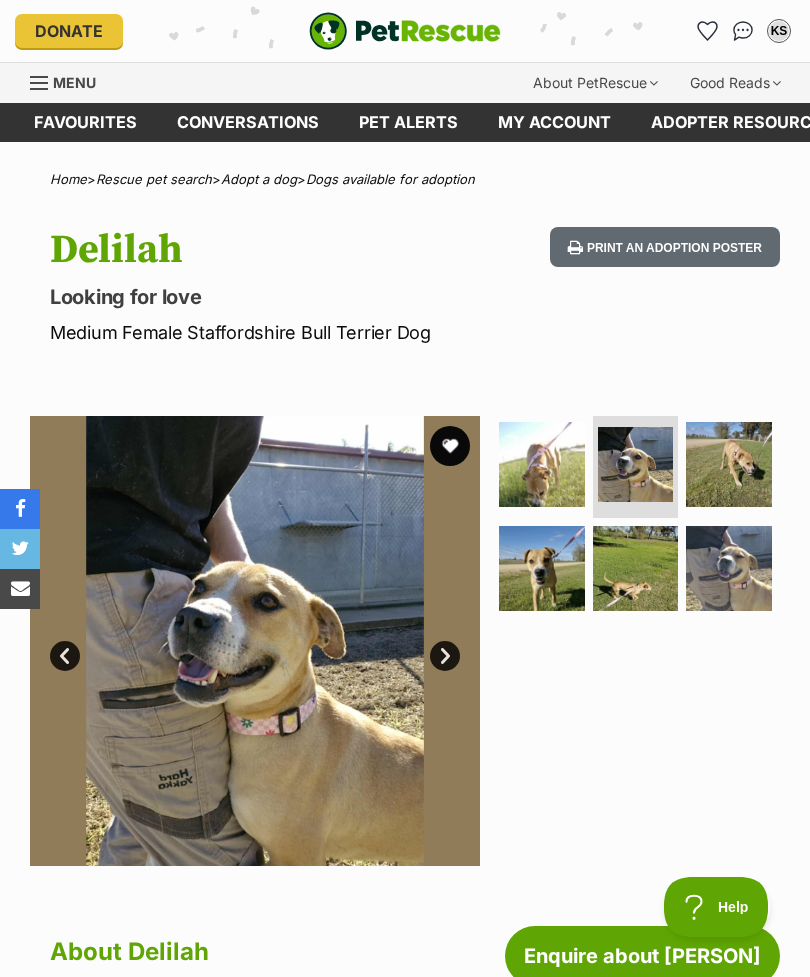 click at bounding box center (729, 465) 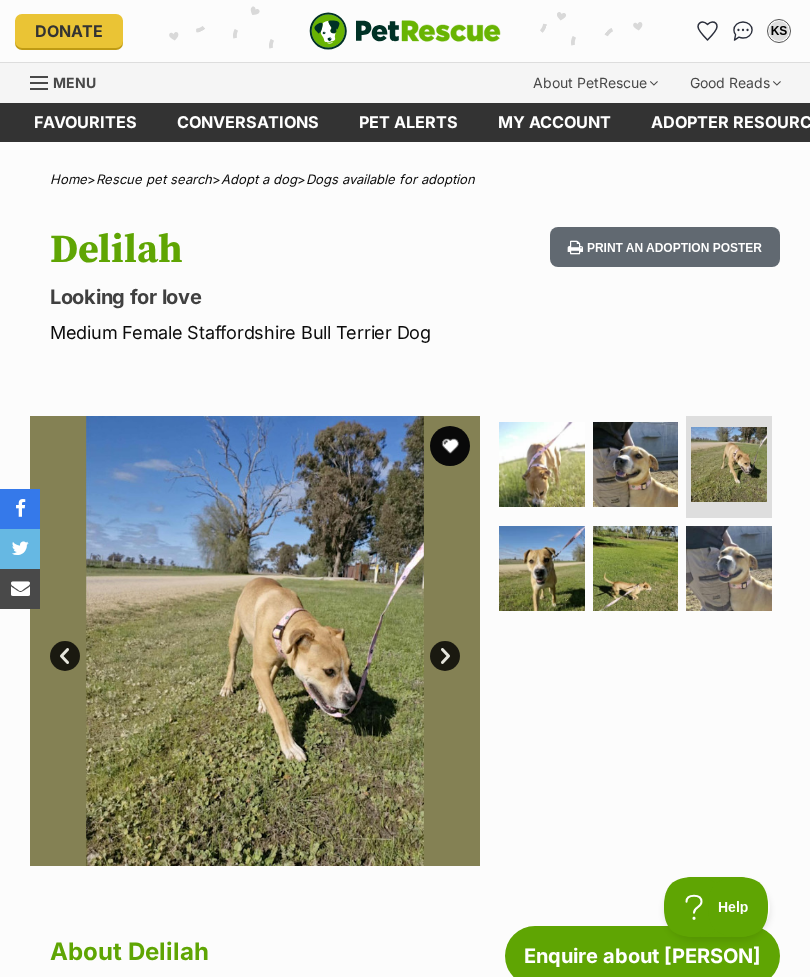 click at bounding box center (542, 569) 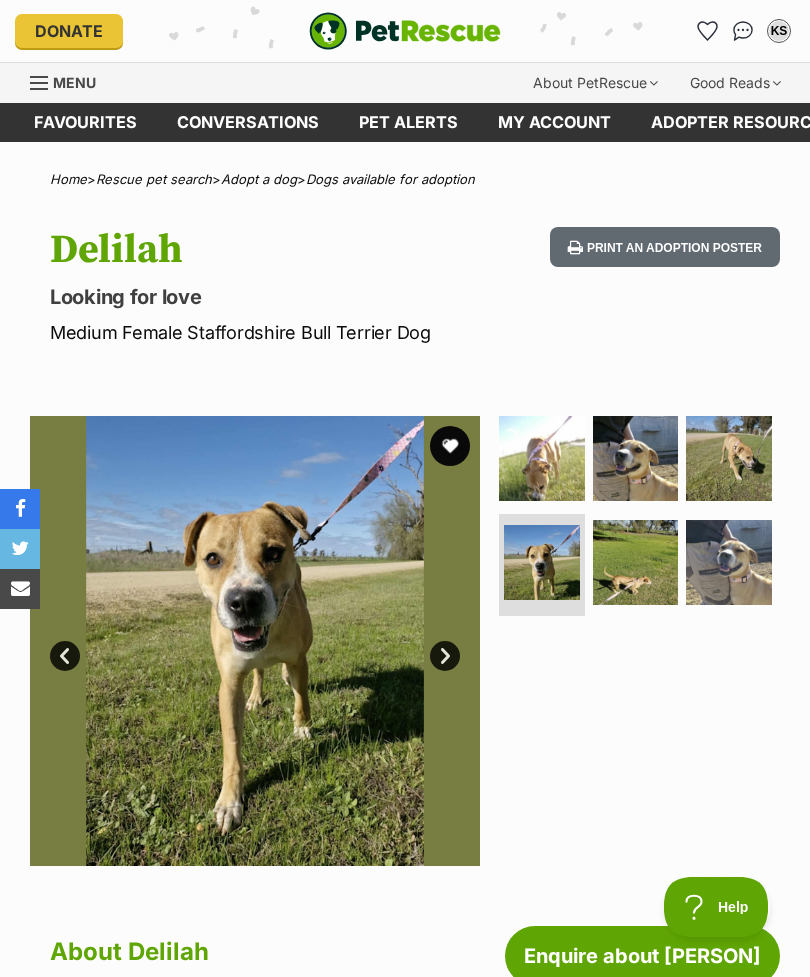 click at bounding box center [636, 563] 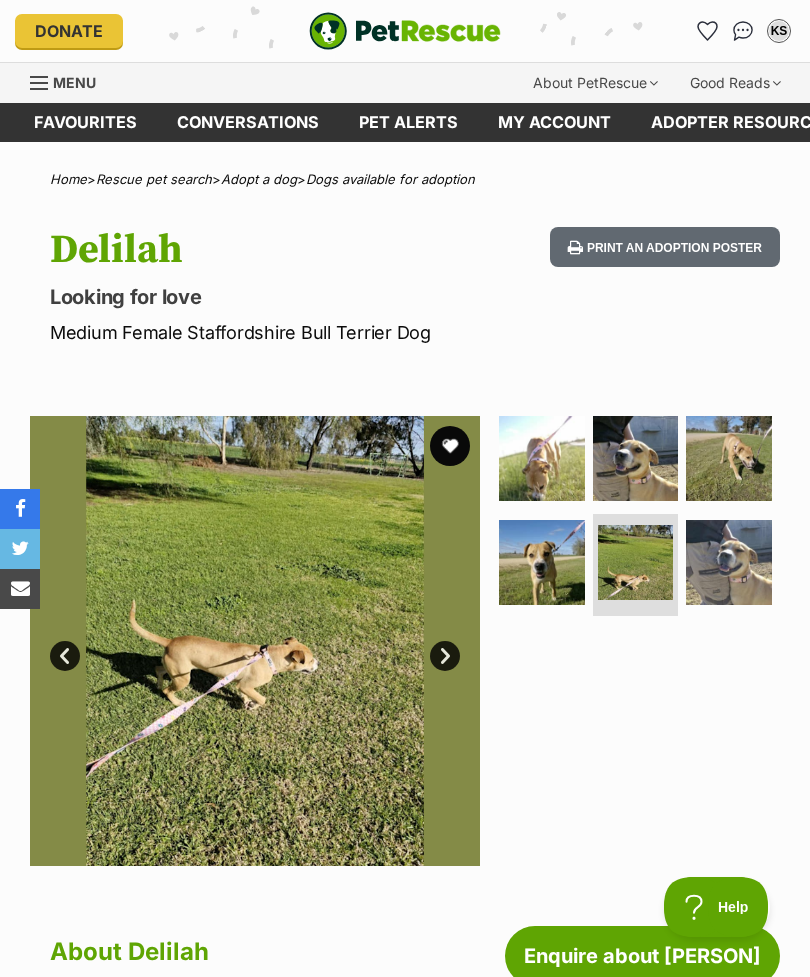 click at bounding box center [729, 563] 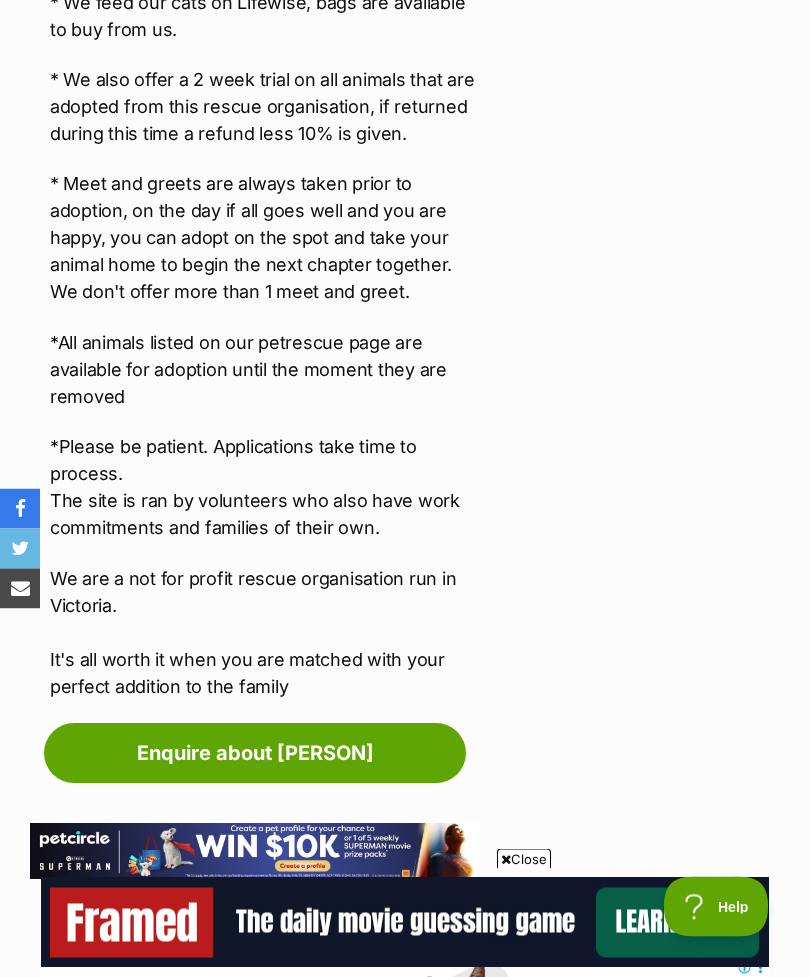 scroll, scrollTop: 2659, scrollLeft: 0, axis: vertical 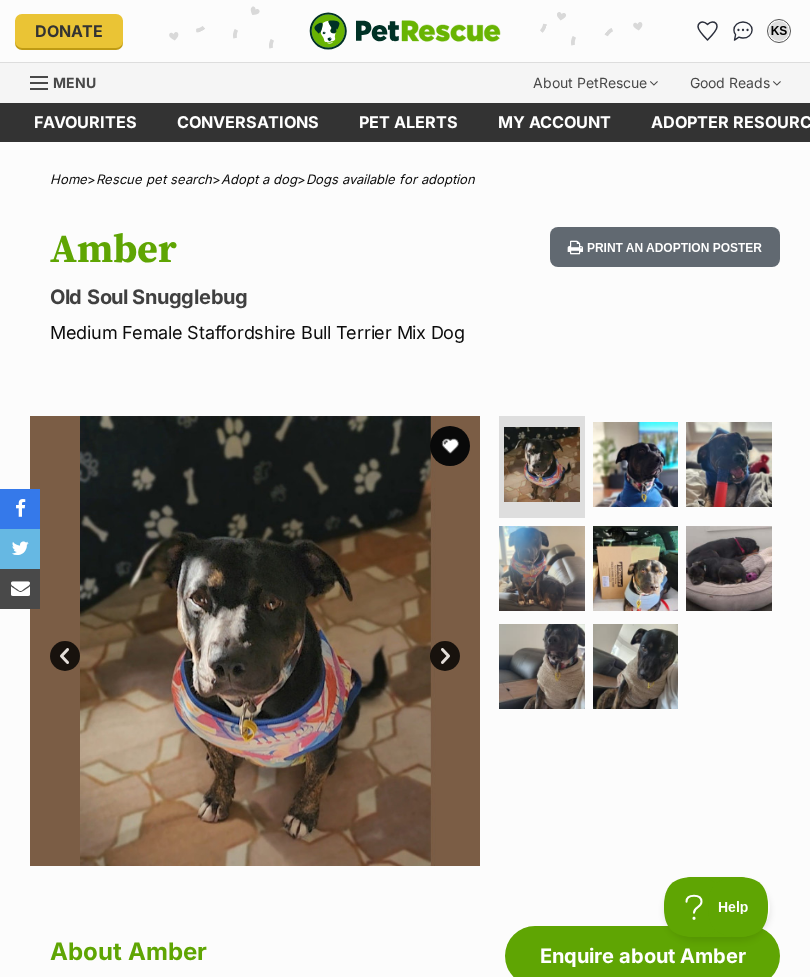 click at bounding box center (636, 465) 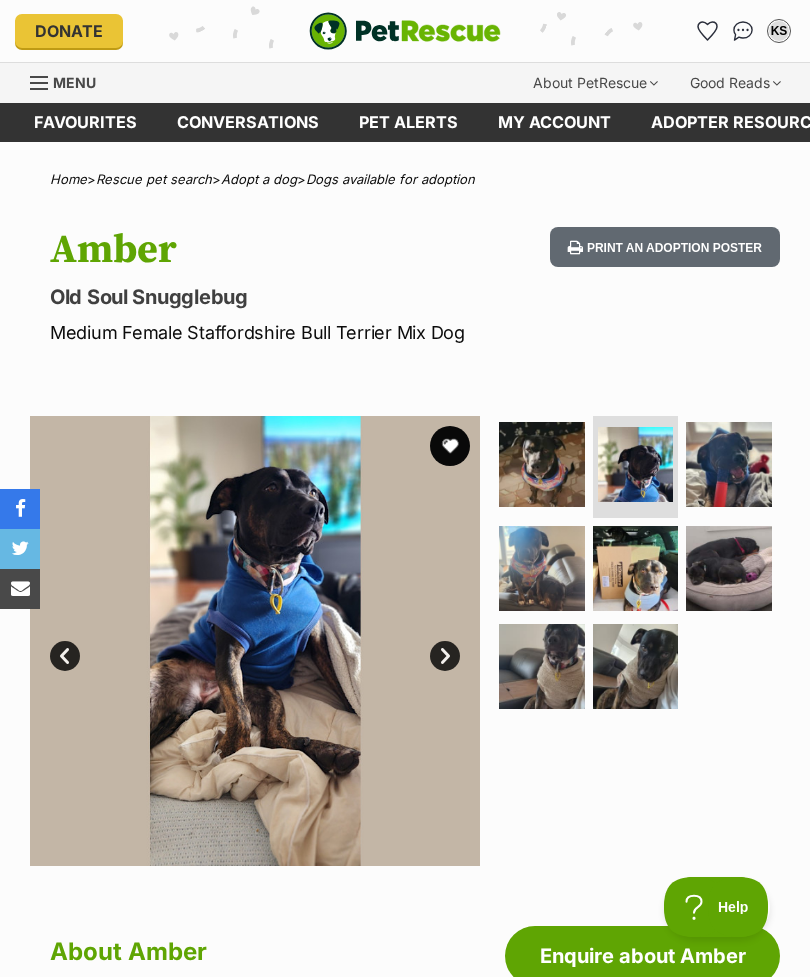 scroll, scrollTop: 0, scrollLeft: 0, axis: both 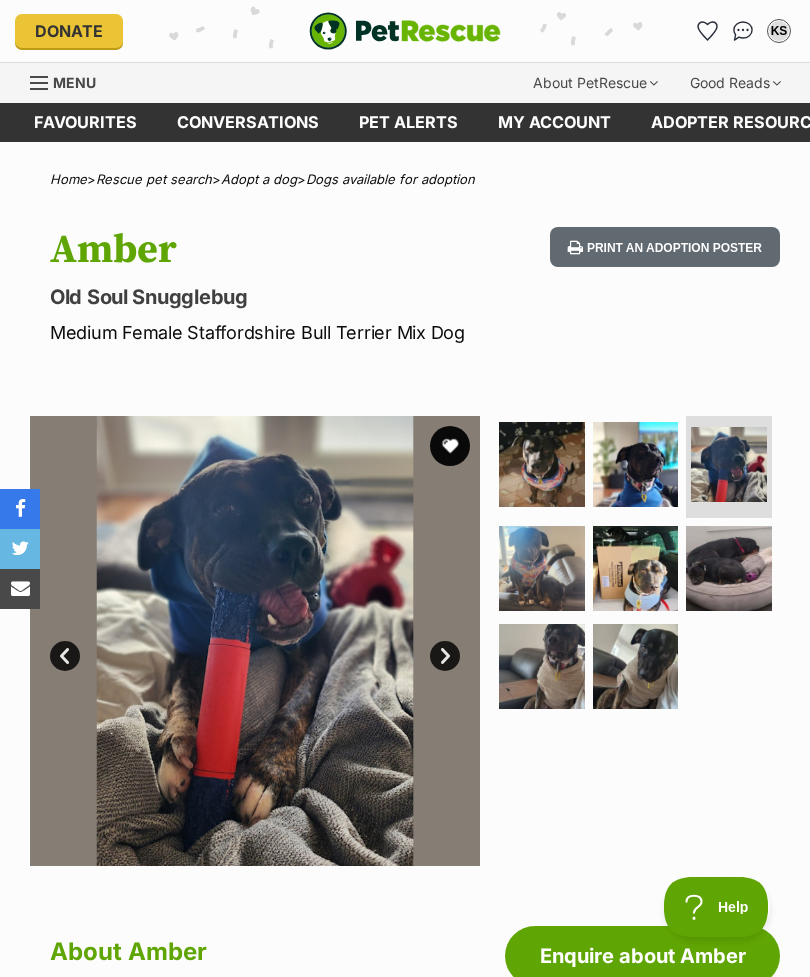 click at bounding box center [542, 569] 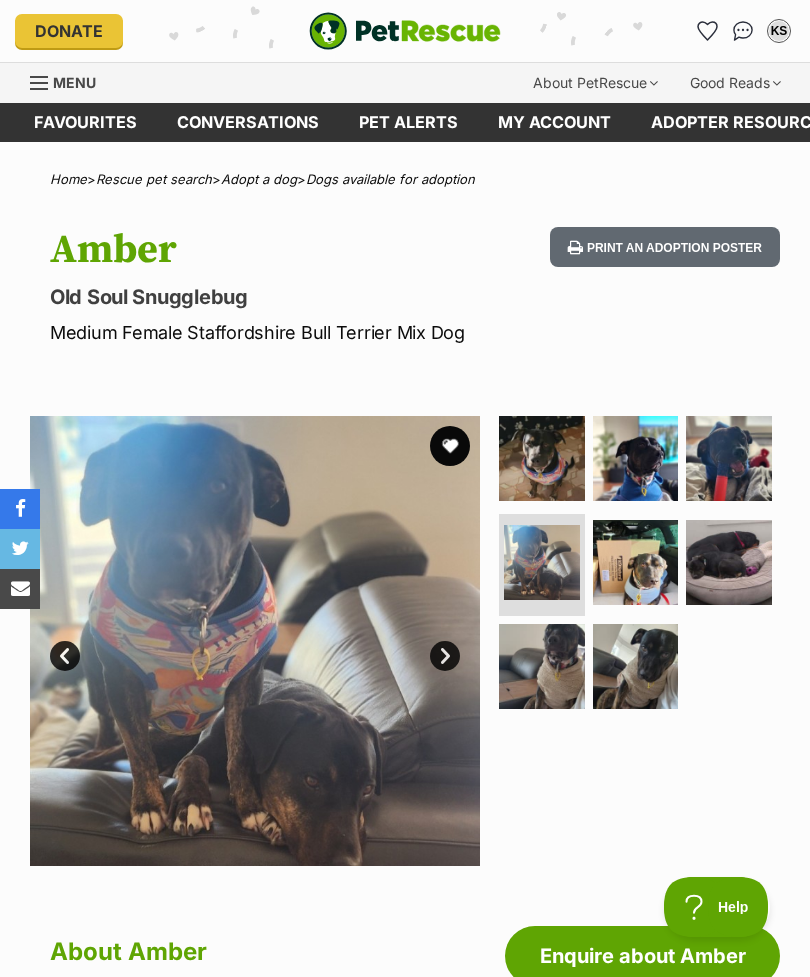 click at bounding box center (636, 563) 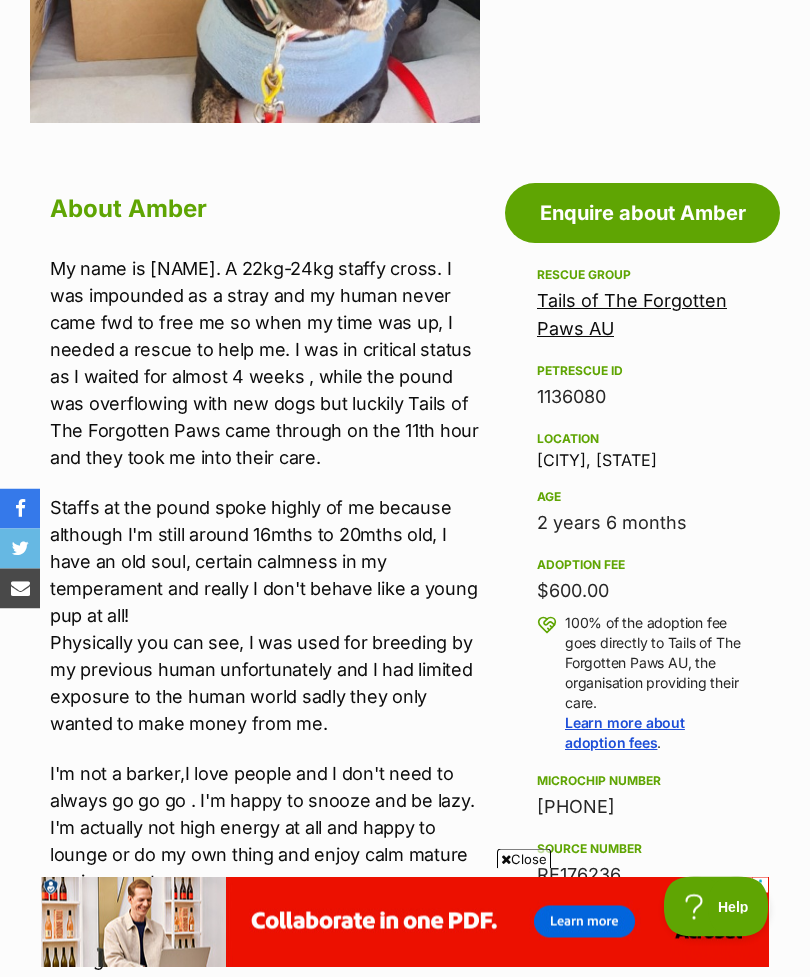 scroll, scrollTop: 762, scrollLeft: 0, axis: vertical 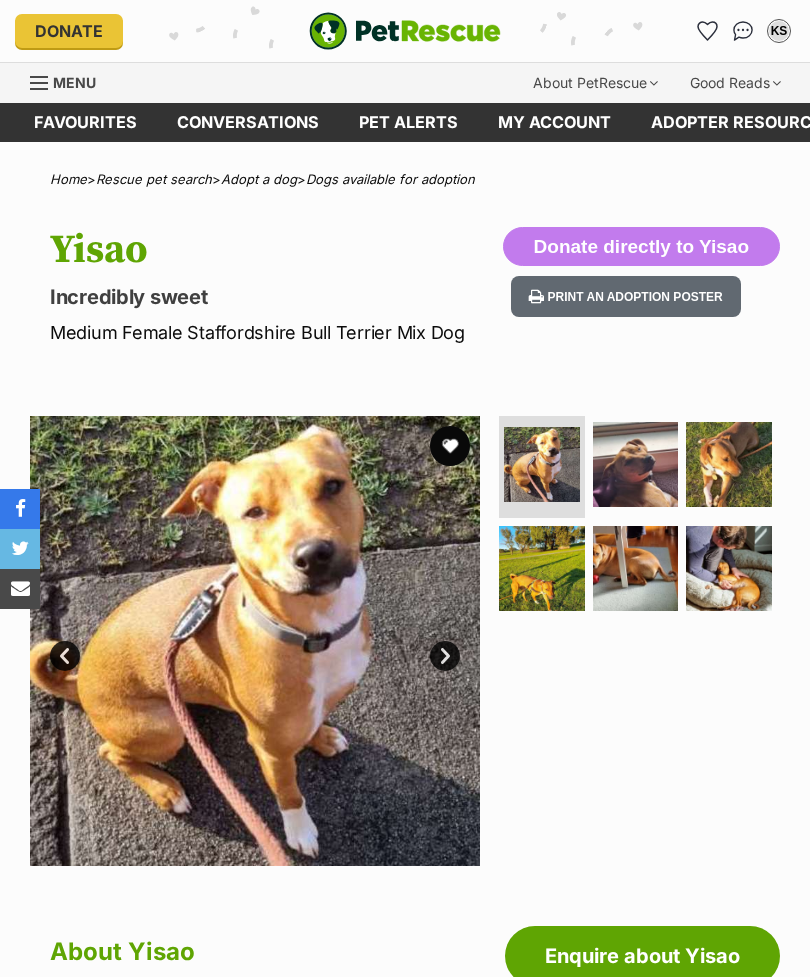 click at bounding box center [636, 465] 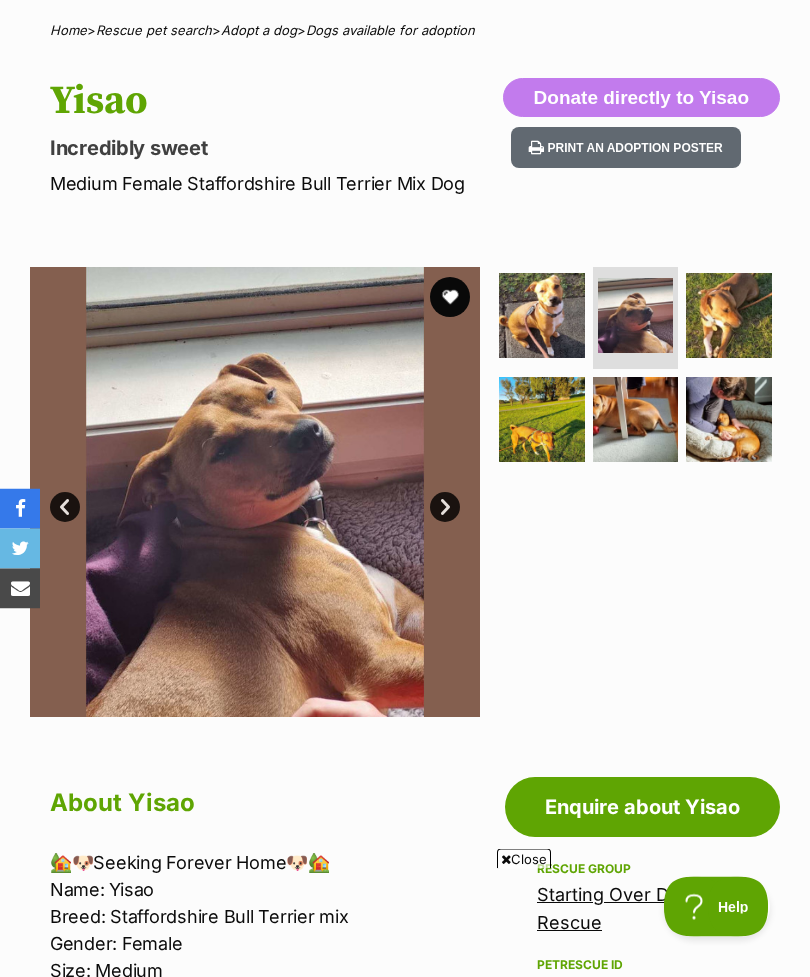 scroll, scrollTop: 89, scrollLeft: 0, axis: vertical 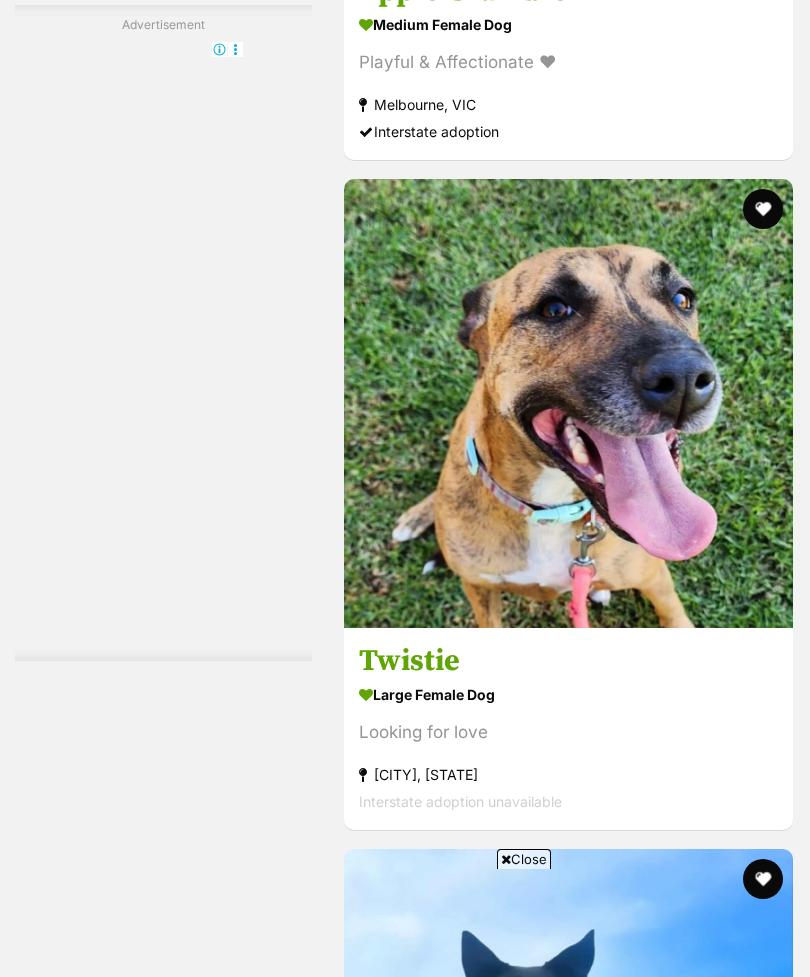 click on "Playful & Affectionate ❤" at bounding box center (568, 62) 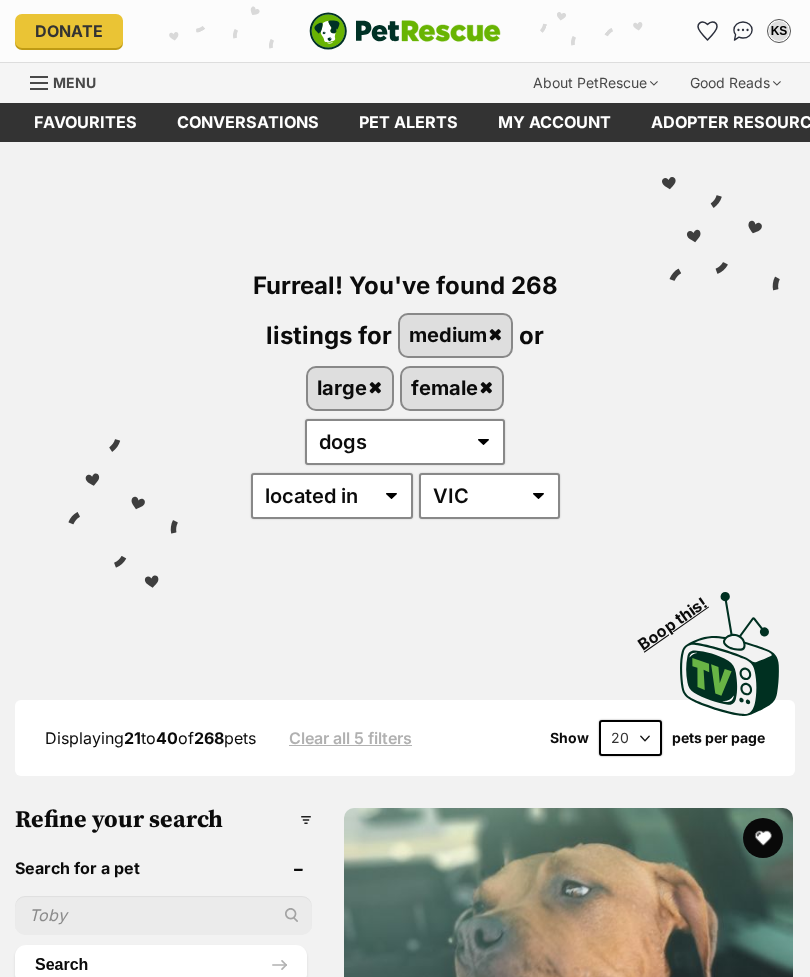scroll, scrollTop: 0, scrollLeft: 0, axis: both 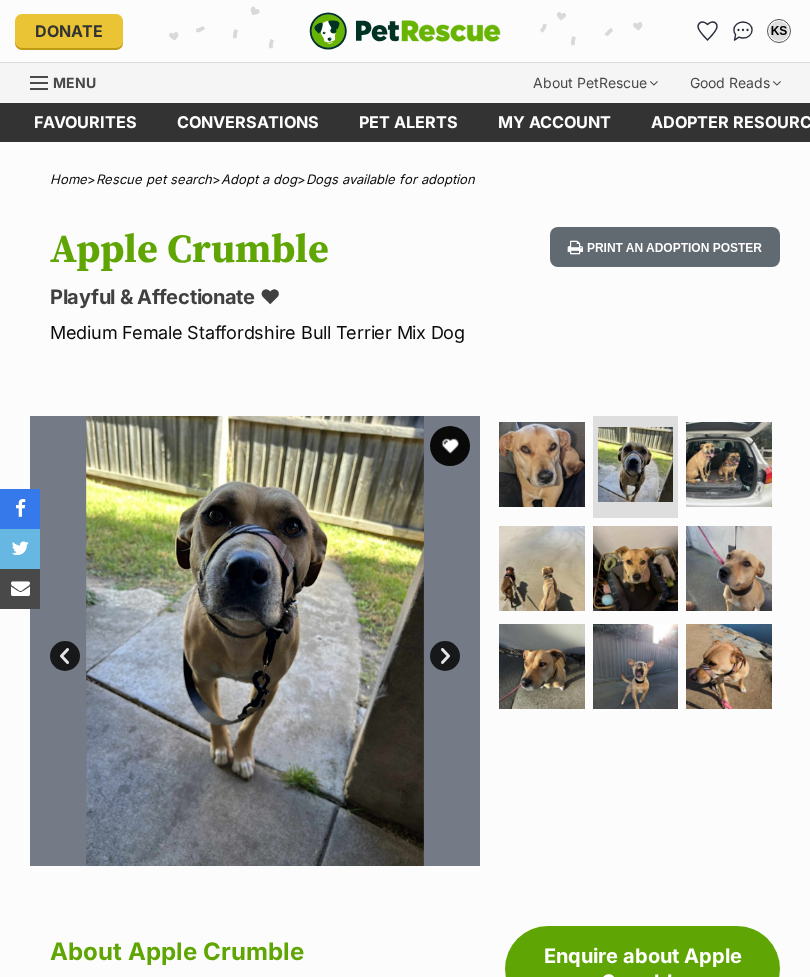 click at bounding box center (729, 465) 